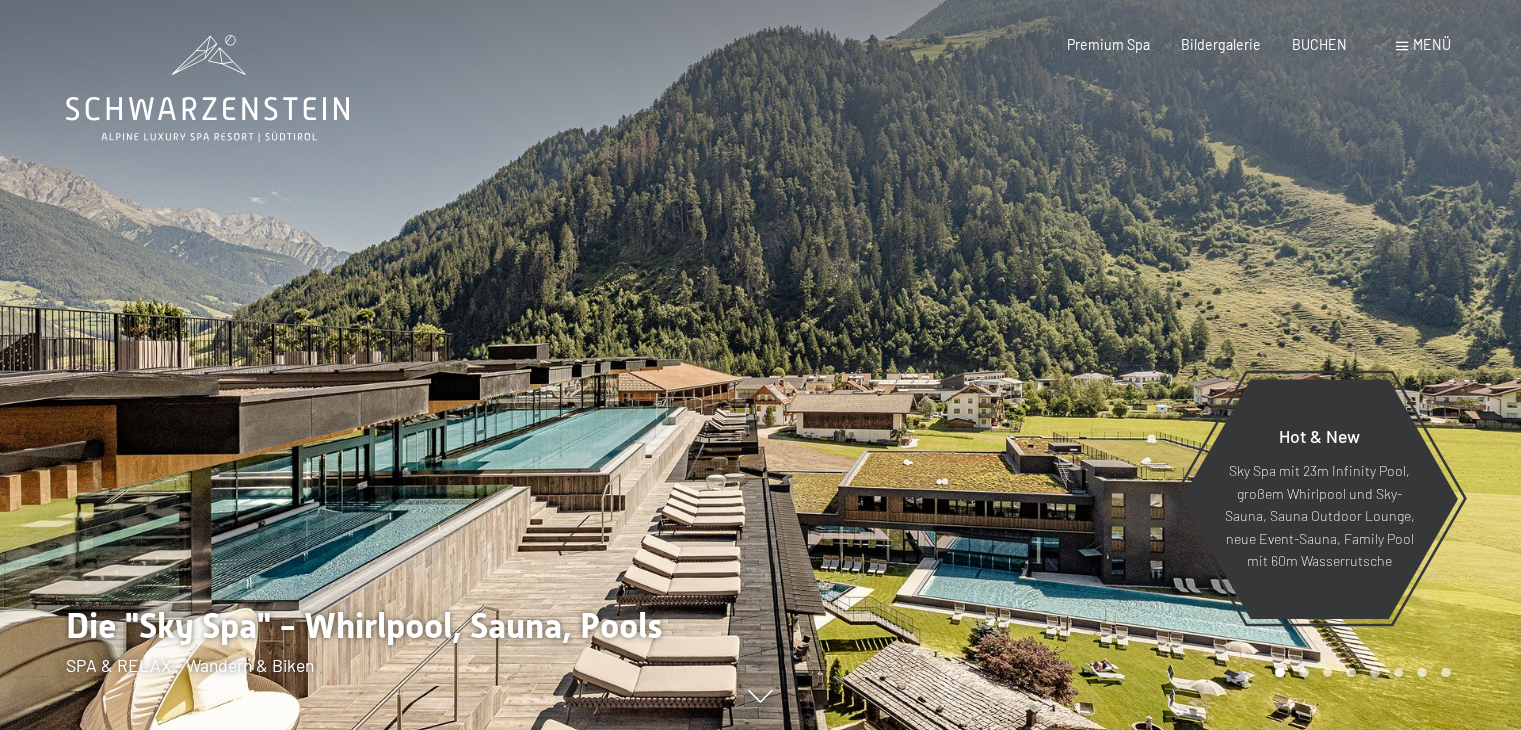 scroll, scrollTop: 0, scrollLeft: 0, axis: both 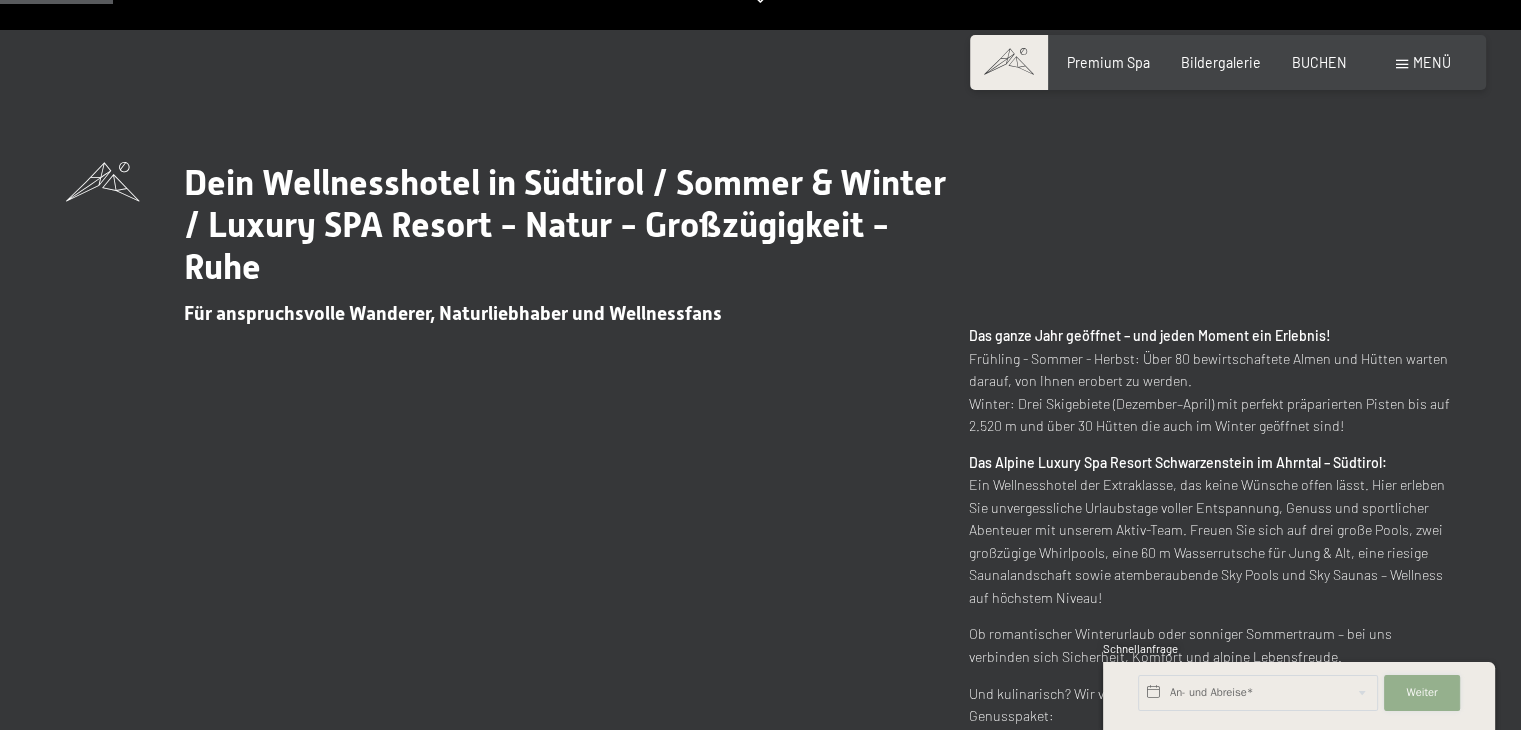 click on "Weiter Adressfelder ausblenden" at bounding box center (1422, 693) 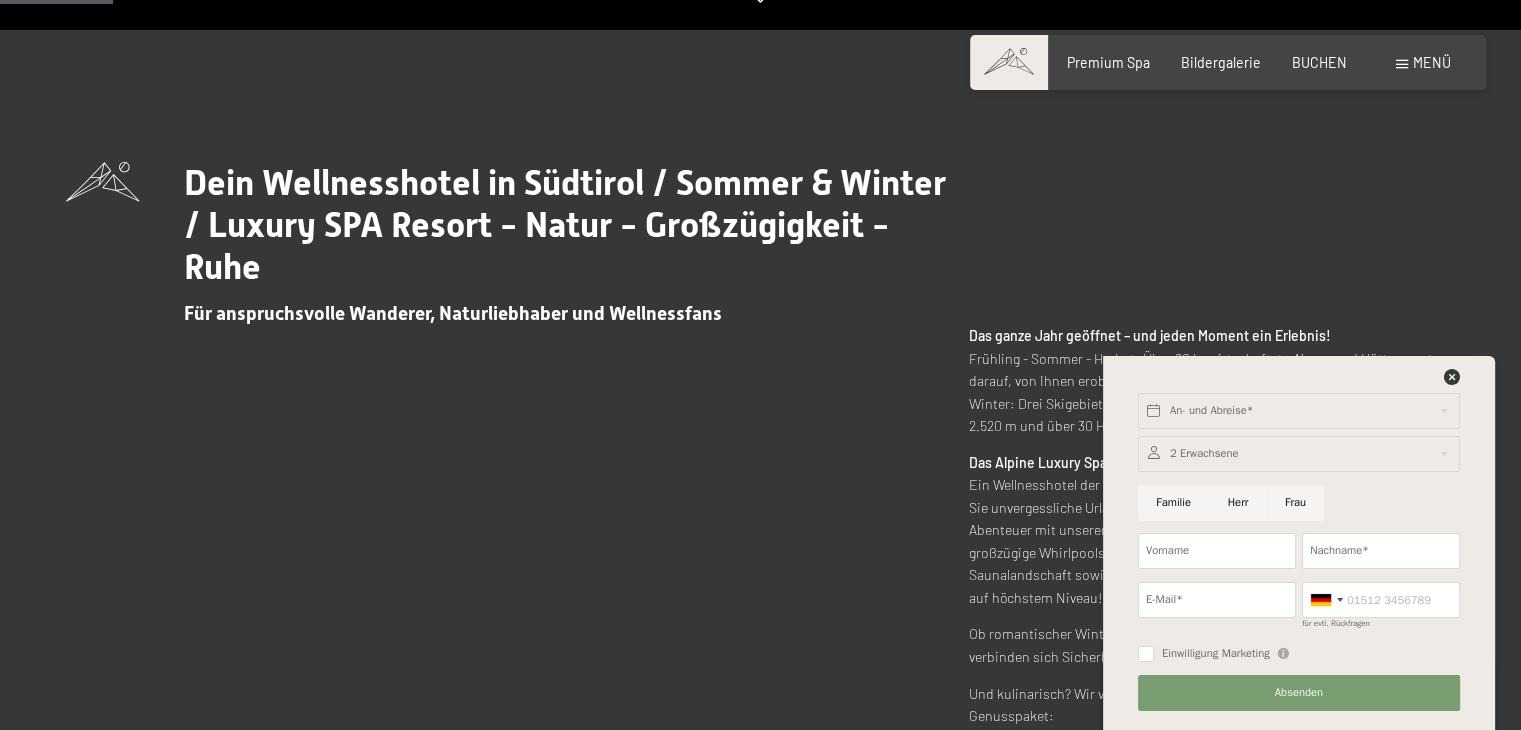 click on "Dein Wellnesshotel in Südtirol / Sommer & Winter / Luxury SPA Resort - Natur - Großzügigkeit - Ruhe       Für anspruchsvolle Wanderer, Naturliebhaber und Wellnessfans             Das ganze Jahr geöffnet – und jeden Moment ein Erlebnis!  Frühling - Sommer - Herbst: Über 80 bewirtschaftete Almen und Hütten warten darauf, von Ihnen erobert zu werden.  Winter: Drei Skigebiete (Dezember–April) mit perfekt präparierten Pisten bis auf 2.520 m und über 30 Hütten die auch im Winter geöffnet sind!   Das Alpine Luxury Spa Resort Schwarzenstein im Ahrntal – Südtirol:  Ein Wellnesshotel der Extraklasse, das keine Wünsche offen lässt. Hier erleben Sie unvergessliche Urlaubstage voller Entspannung, Genuss und sportlicher Abenteuer mit unserem Aktiv-Team. Freuen Sie sich auf drei große Pools, zwei großzügige Whirlpools, eine 60 m Wasserrutsche für Jung & Alt, eine riesige Saunalandschaft sowie atemberaubende Sky Pools und Sky Saunas – Wellness auf höchstem Niveau!" at bounding box center (760, 478) 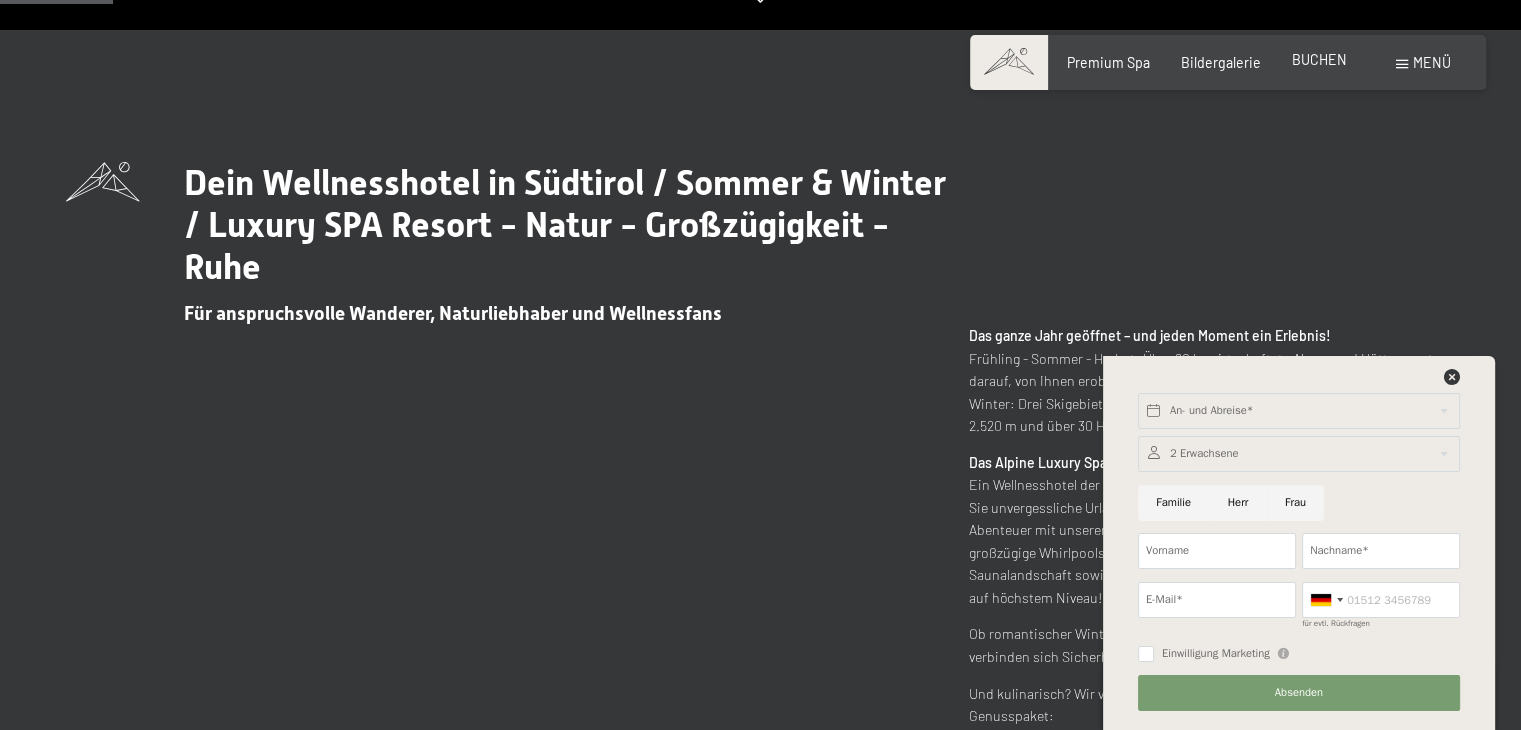 click on "BUCHEN" at bounding box center (1319, 59) 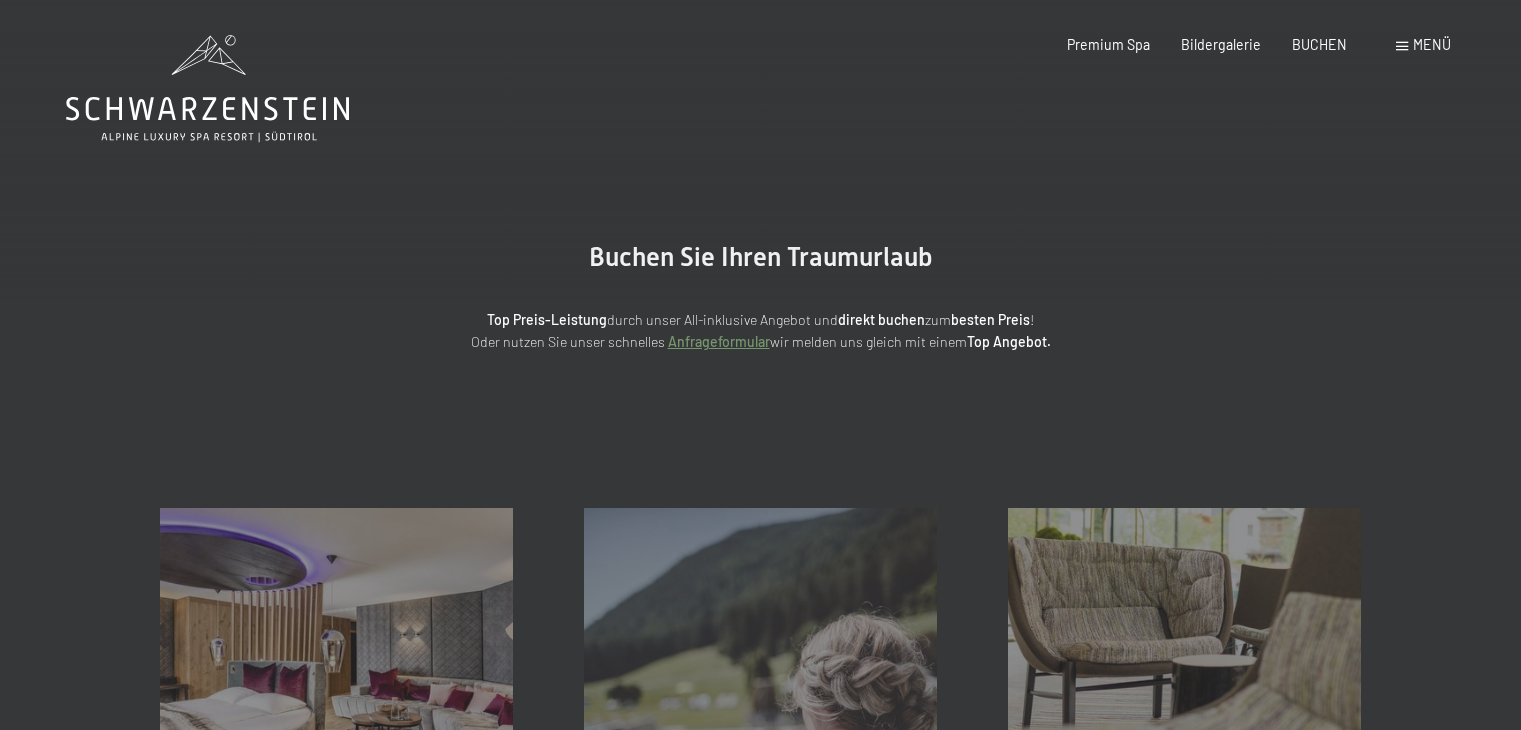 scroll, scrollTop: 0, scrollLeft: 0, axis: both 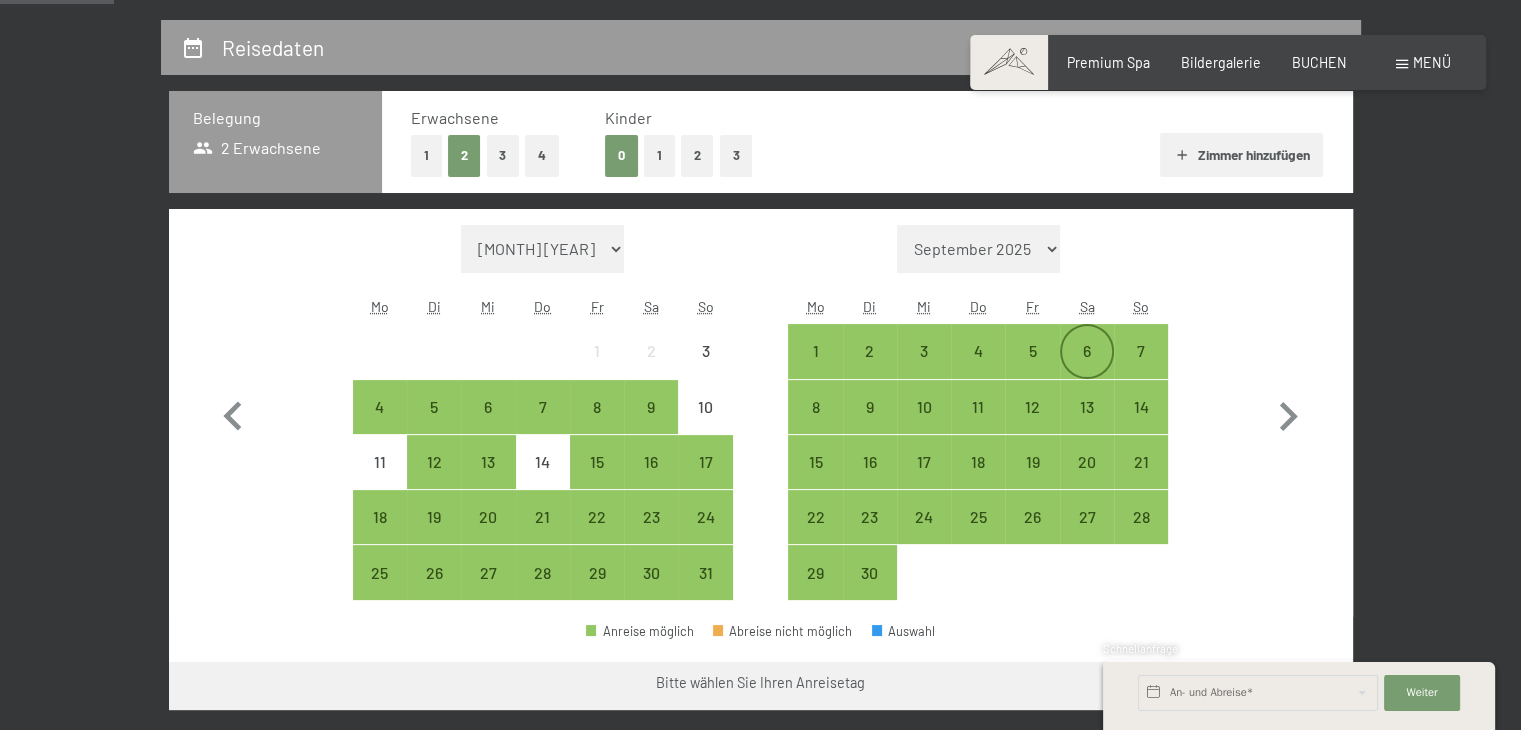 click on "6" at bounding box center [1087, 368] 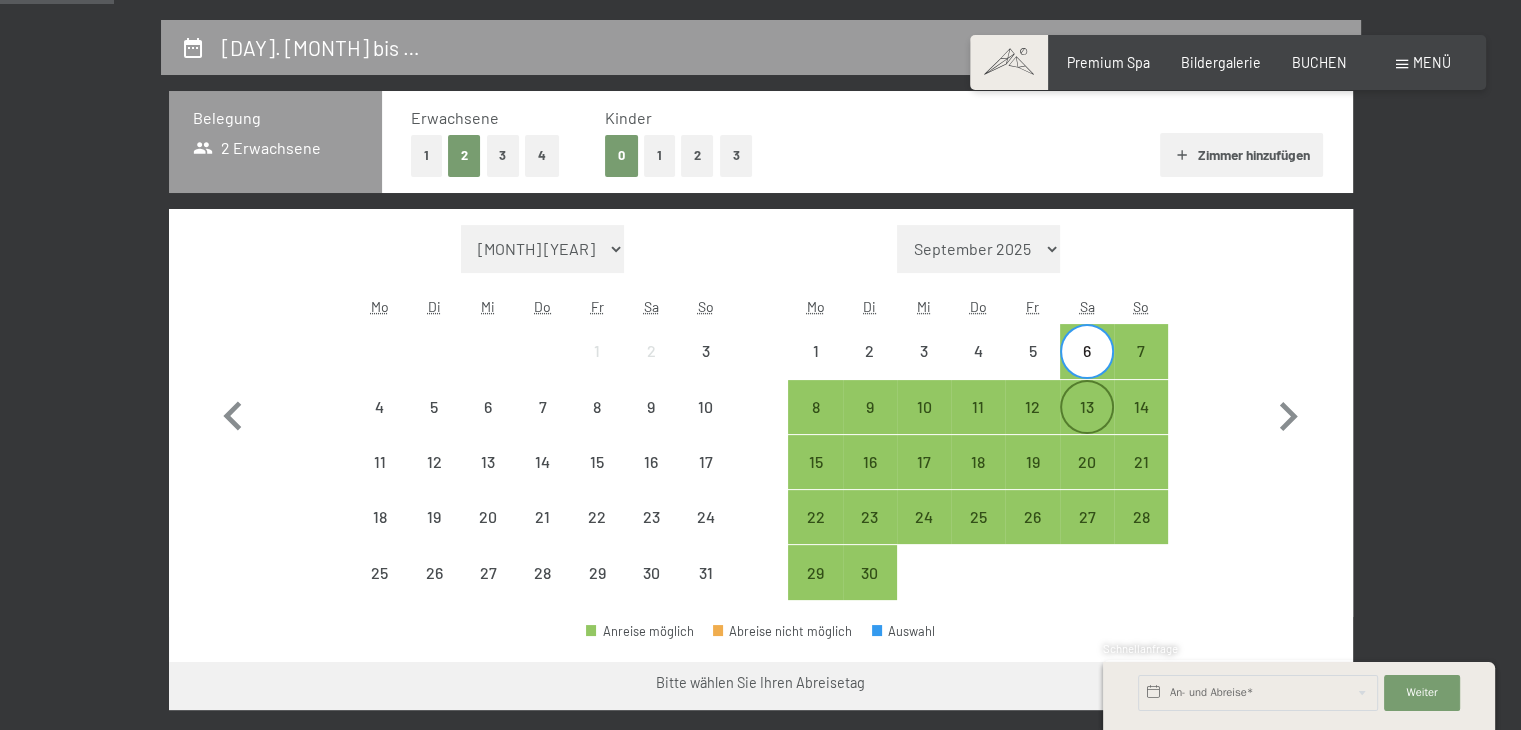 click on "13" at bounding box center [1087, 424] 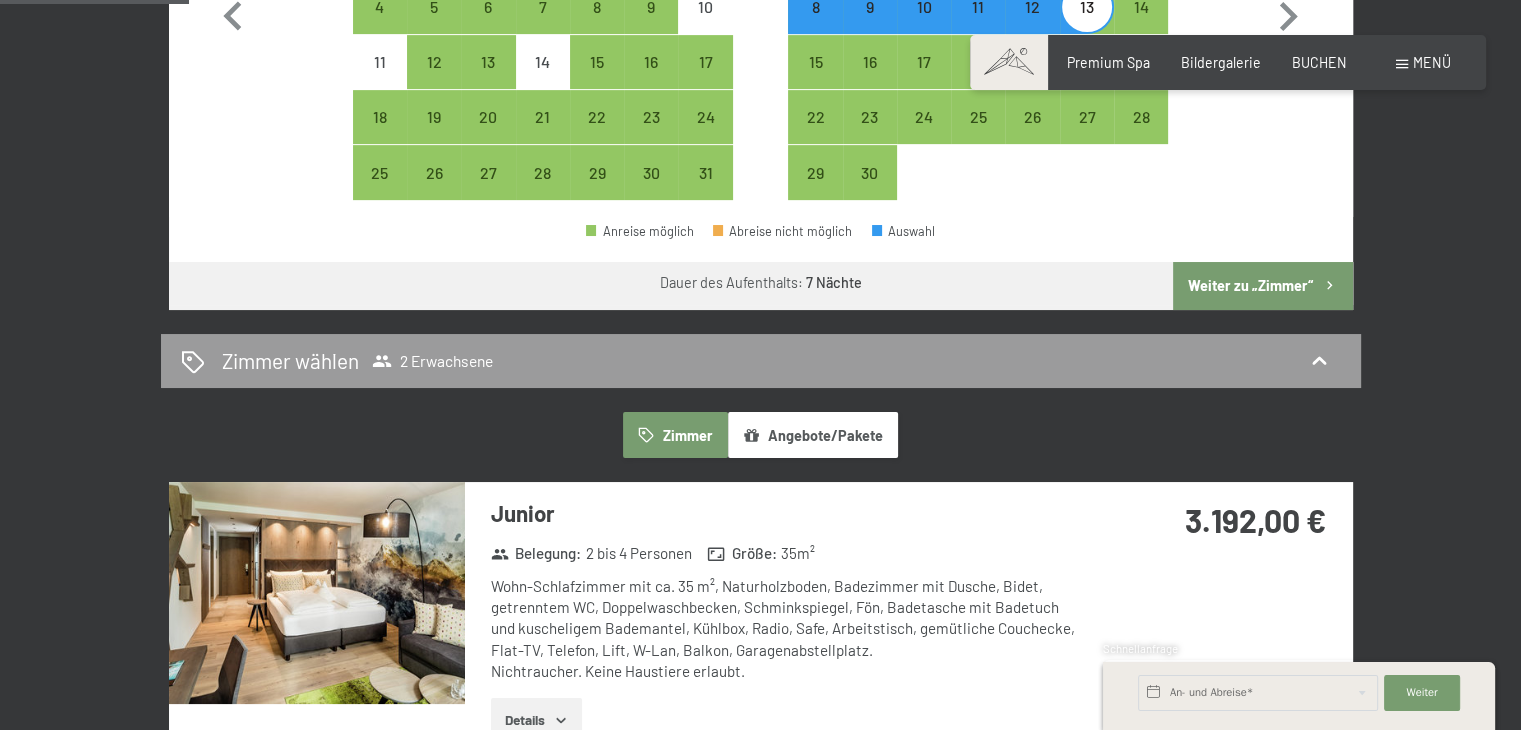click on "Weiter zu „Zimmer“" at bounding box center (1262, 286) 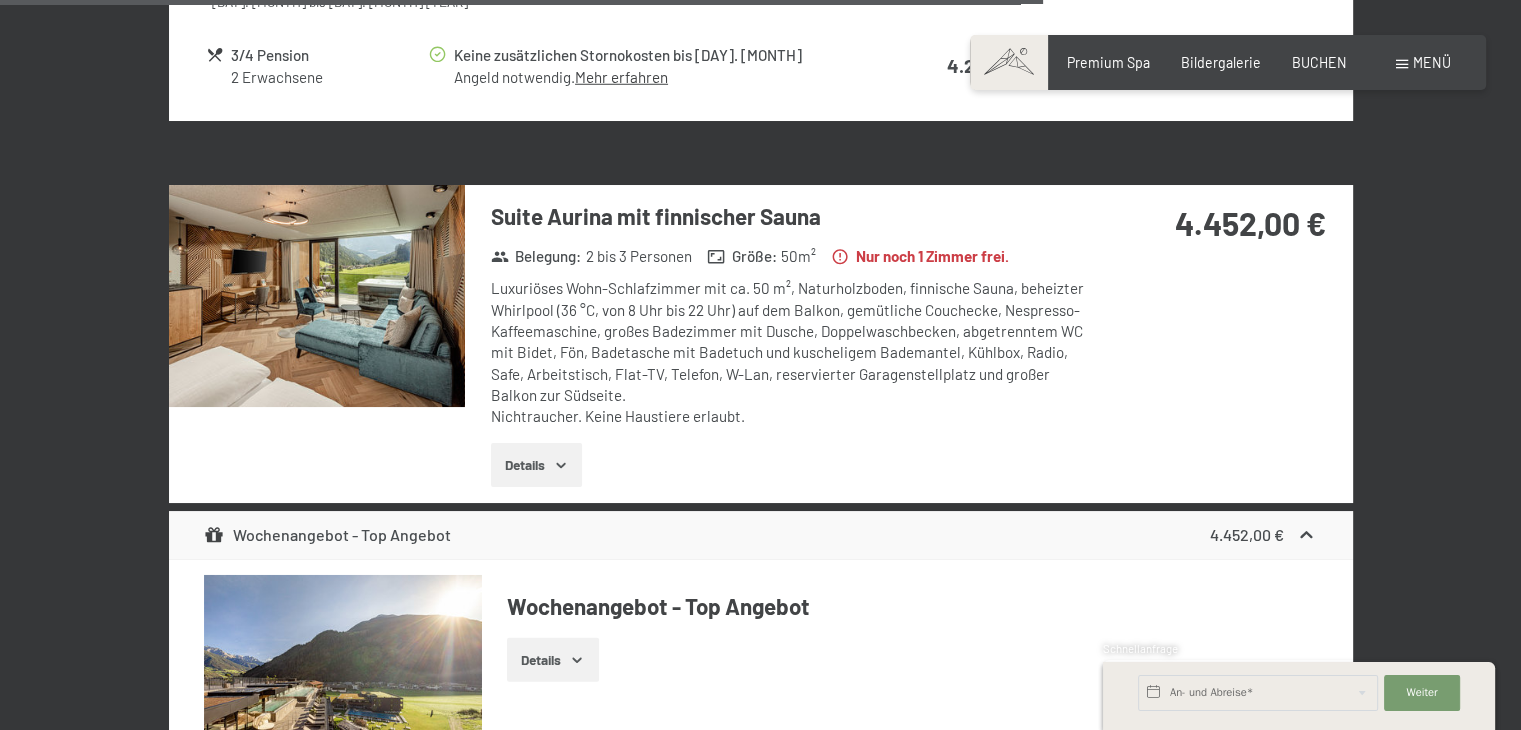 scroll, scrollTop: 5620, scrollLeft: 0, axis: vertical 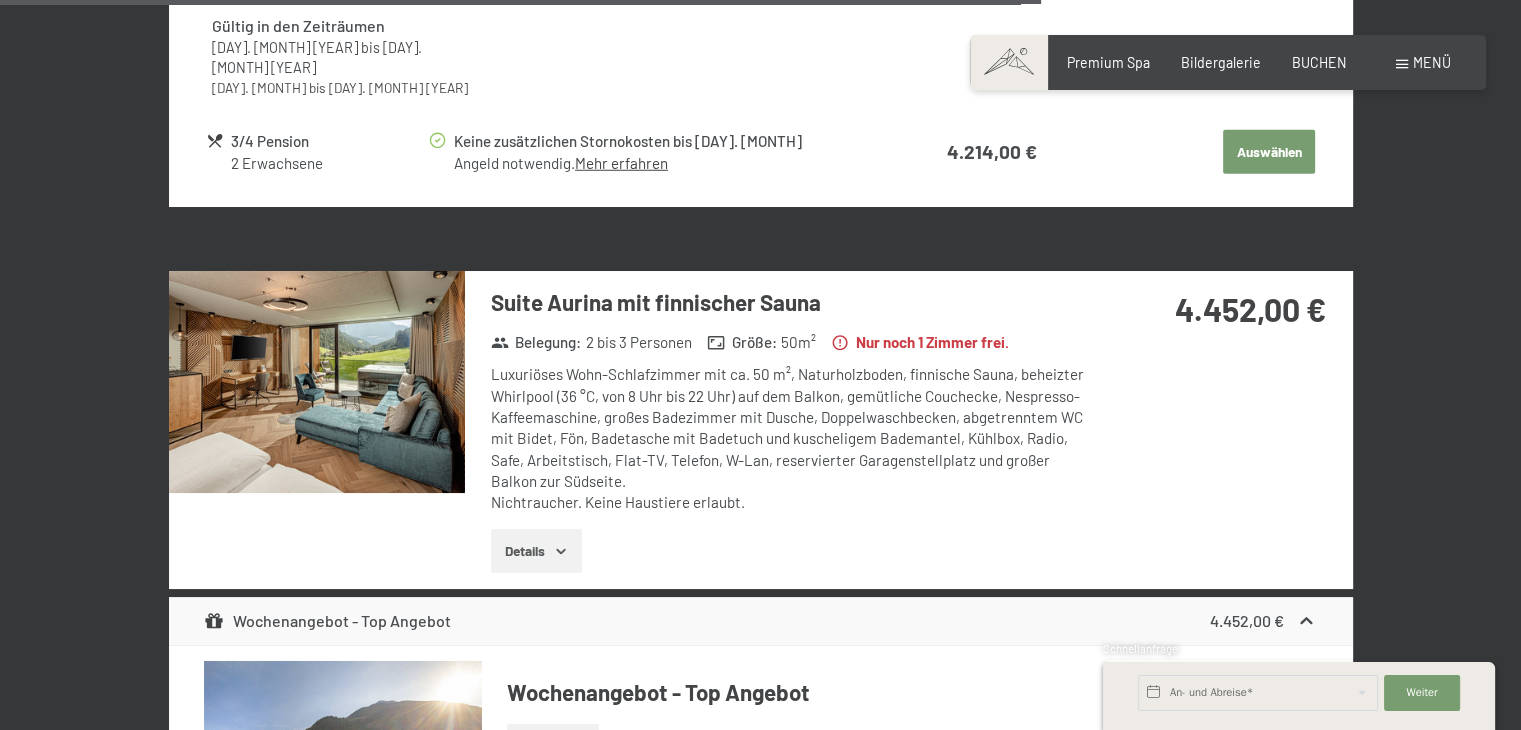 click at bounding box center [317, 382] 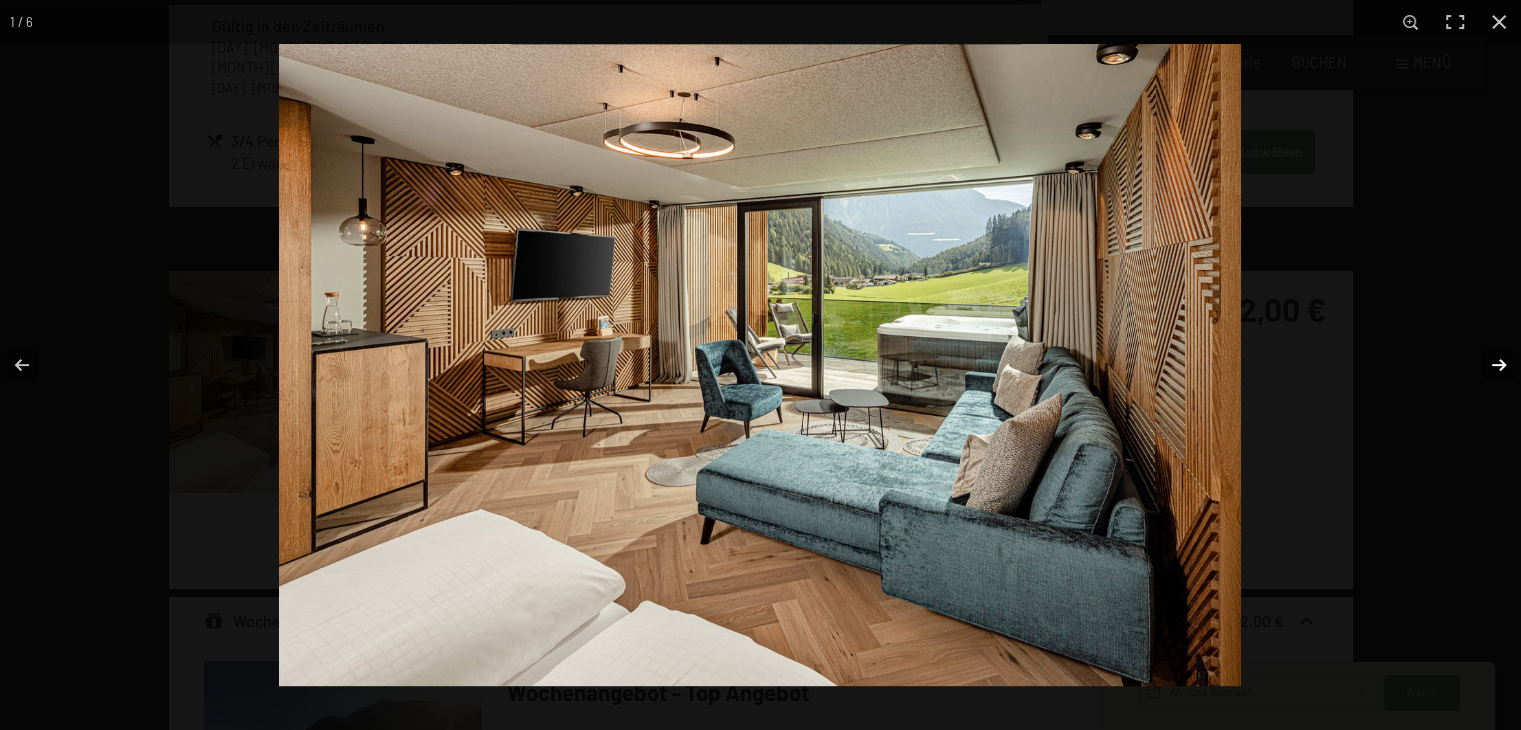 click at bounding box center (1486, 365) 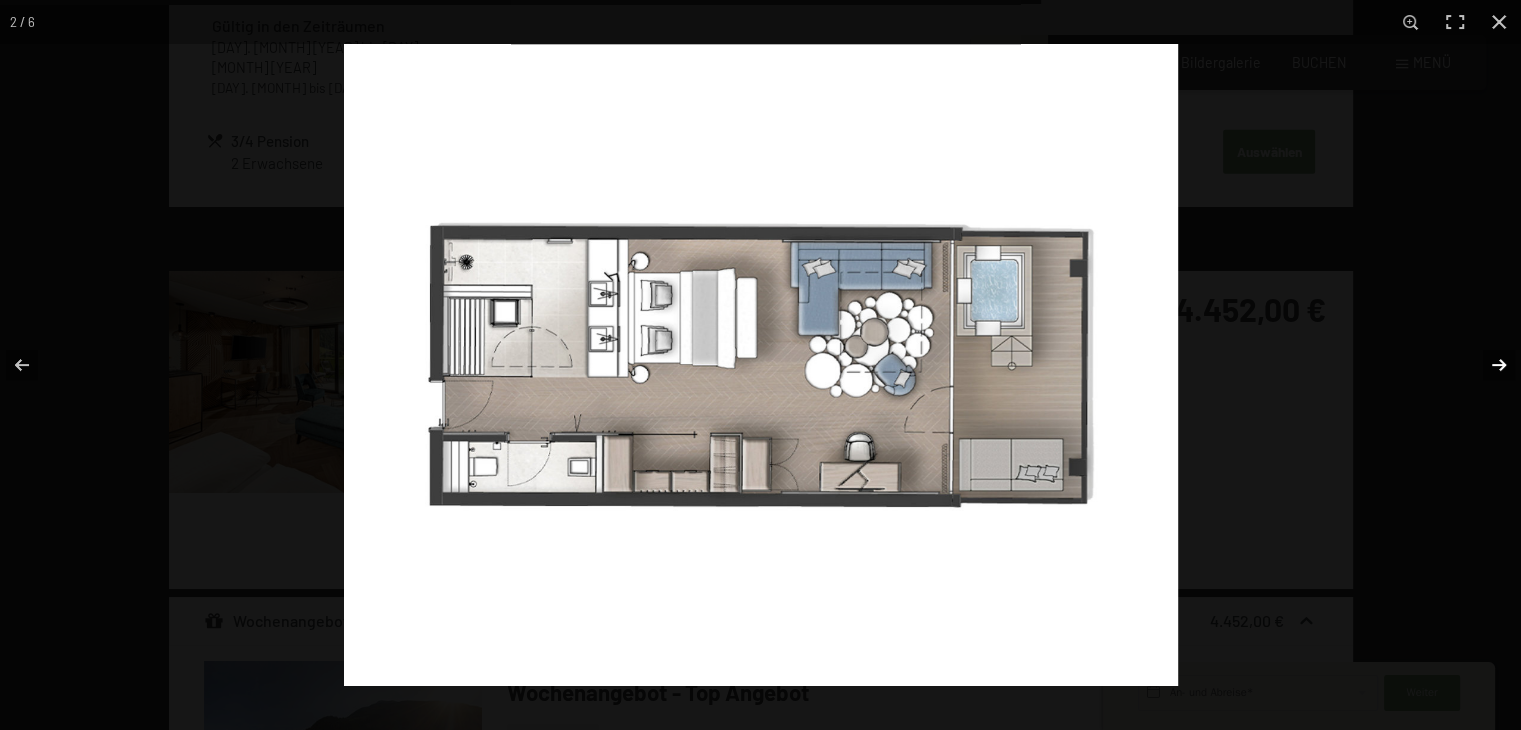 click at bounding box center [1486, 365] 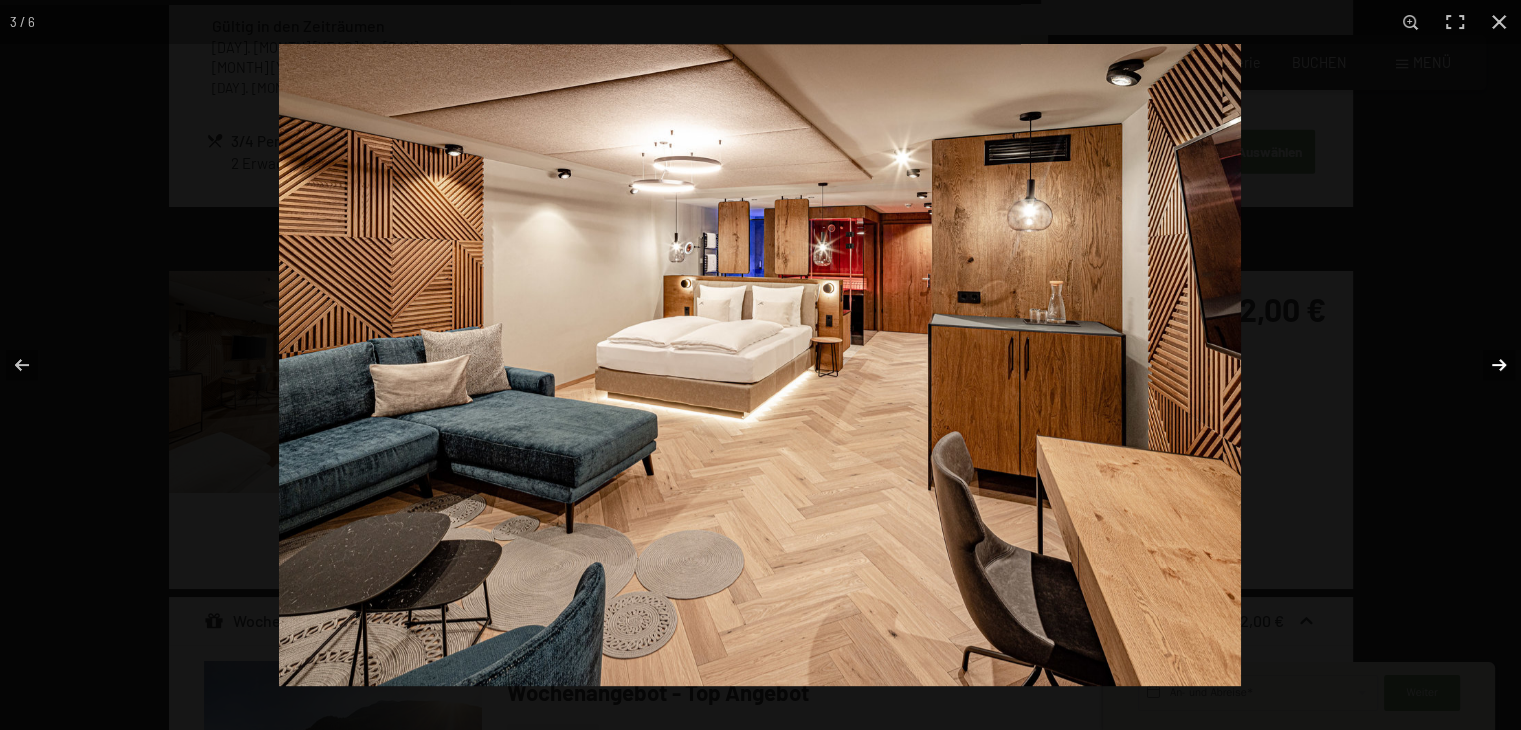 click at bounding box center [1486, 365] 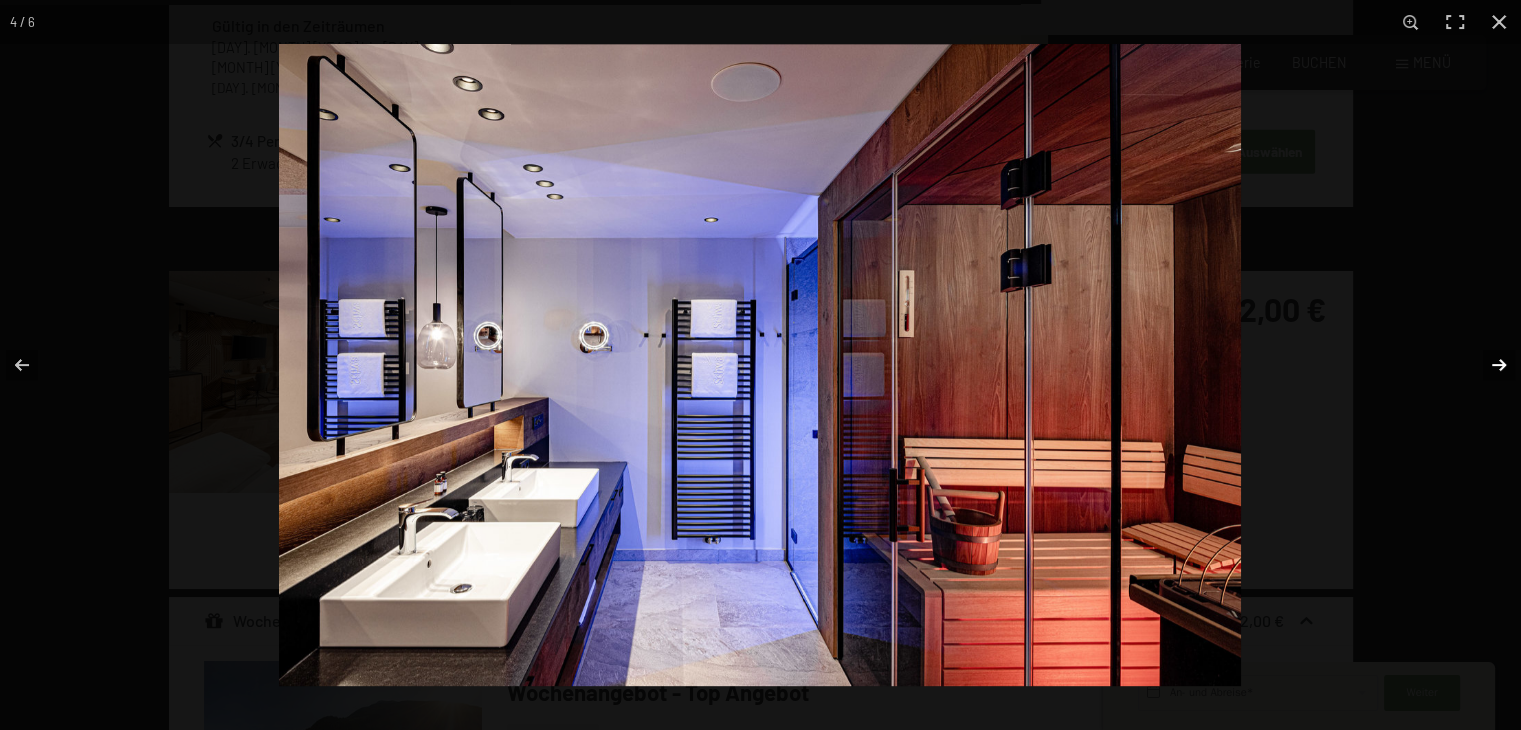 click at bounding box center [1486, 365] 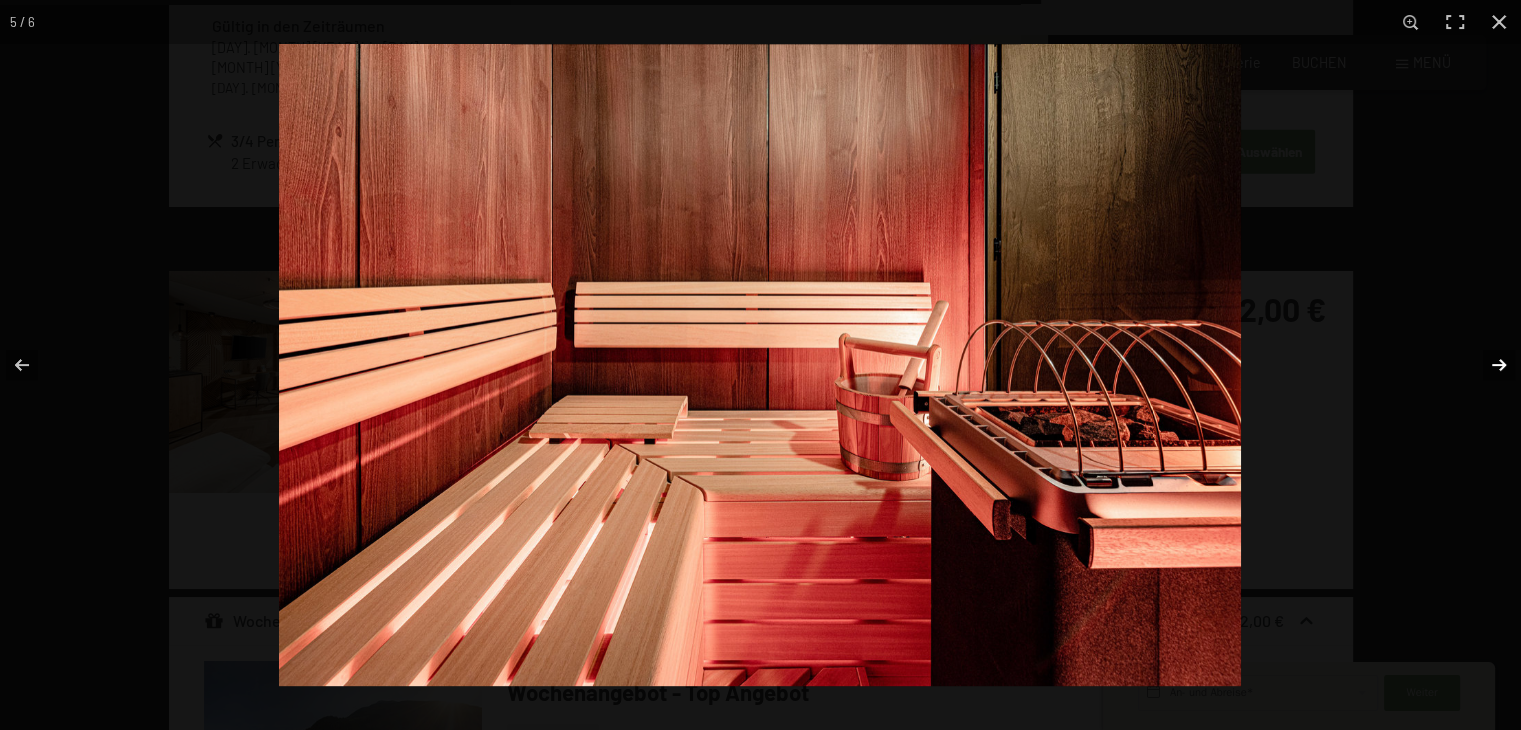 click at bounding box center (1486, 365) 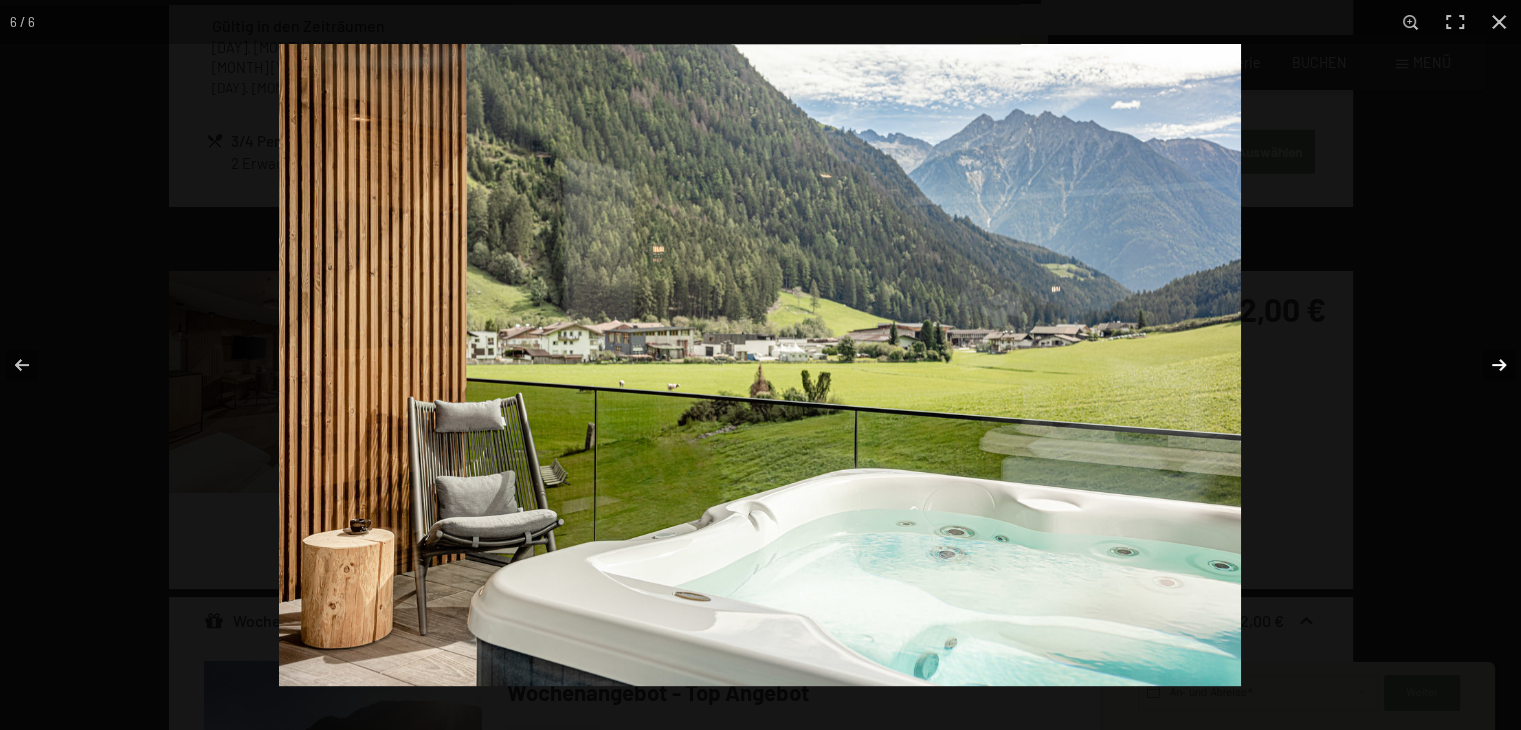 click at bounding box center (1486, 365) 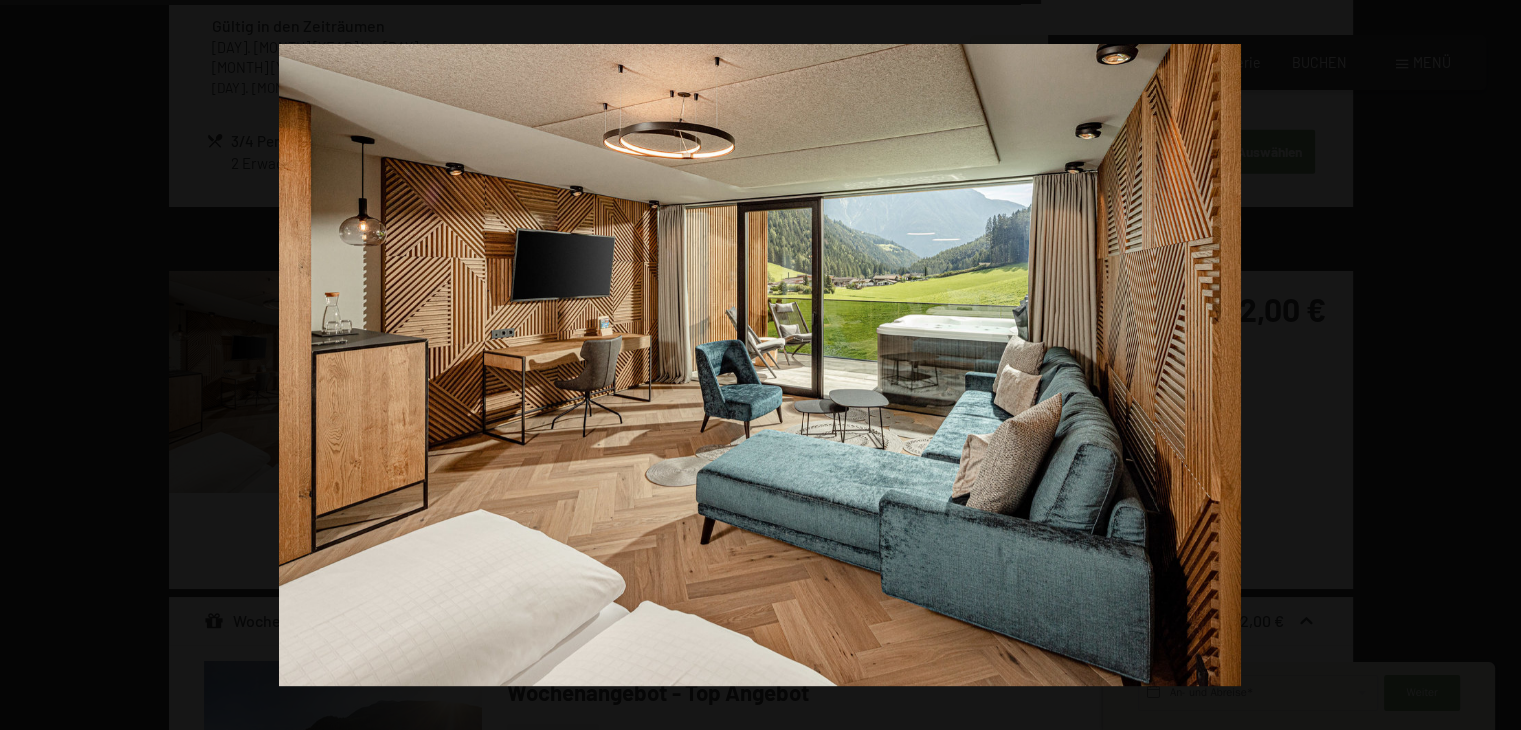 click at bounding box center (1486, 365) 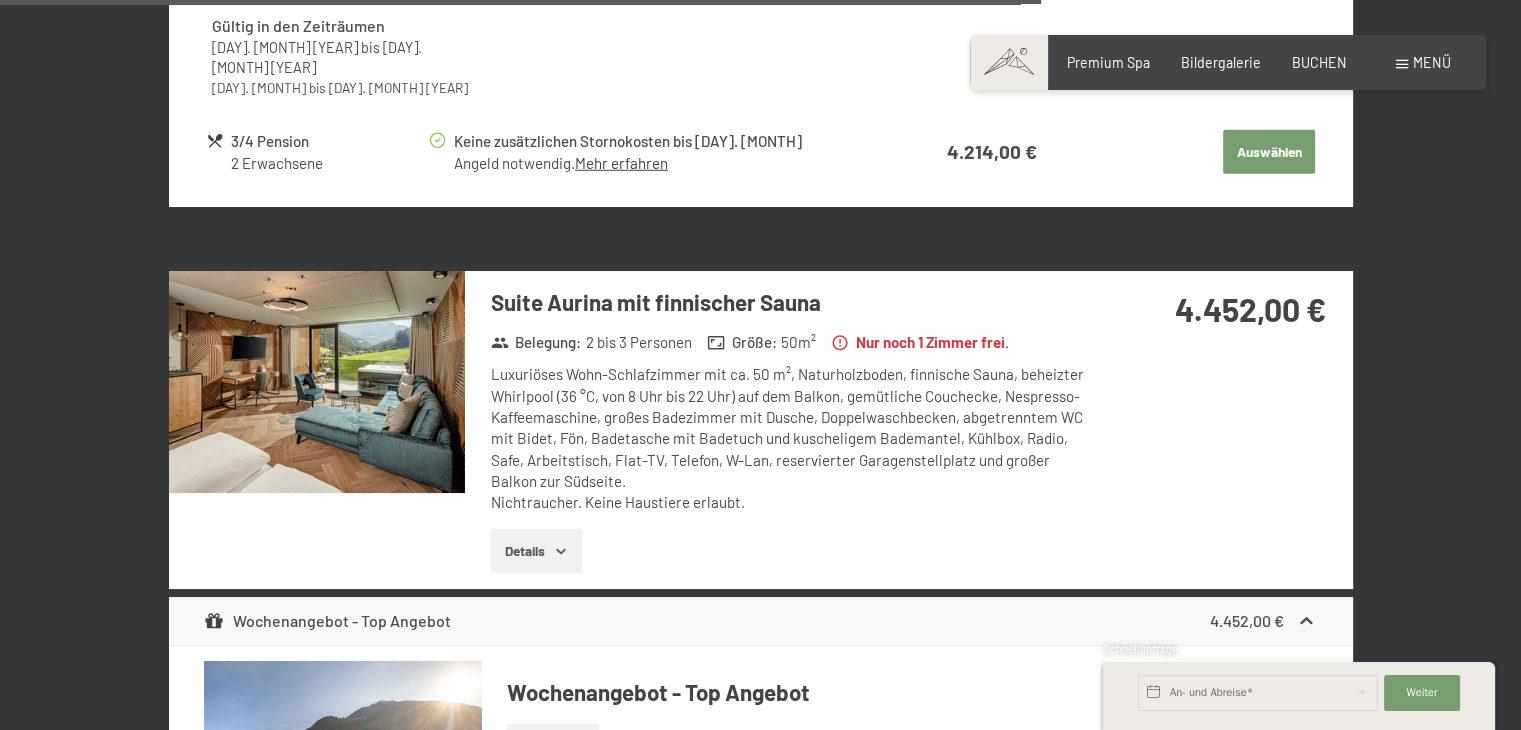 click at bounding box center (0, 0) 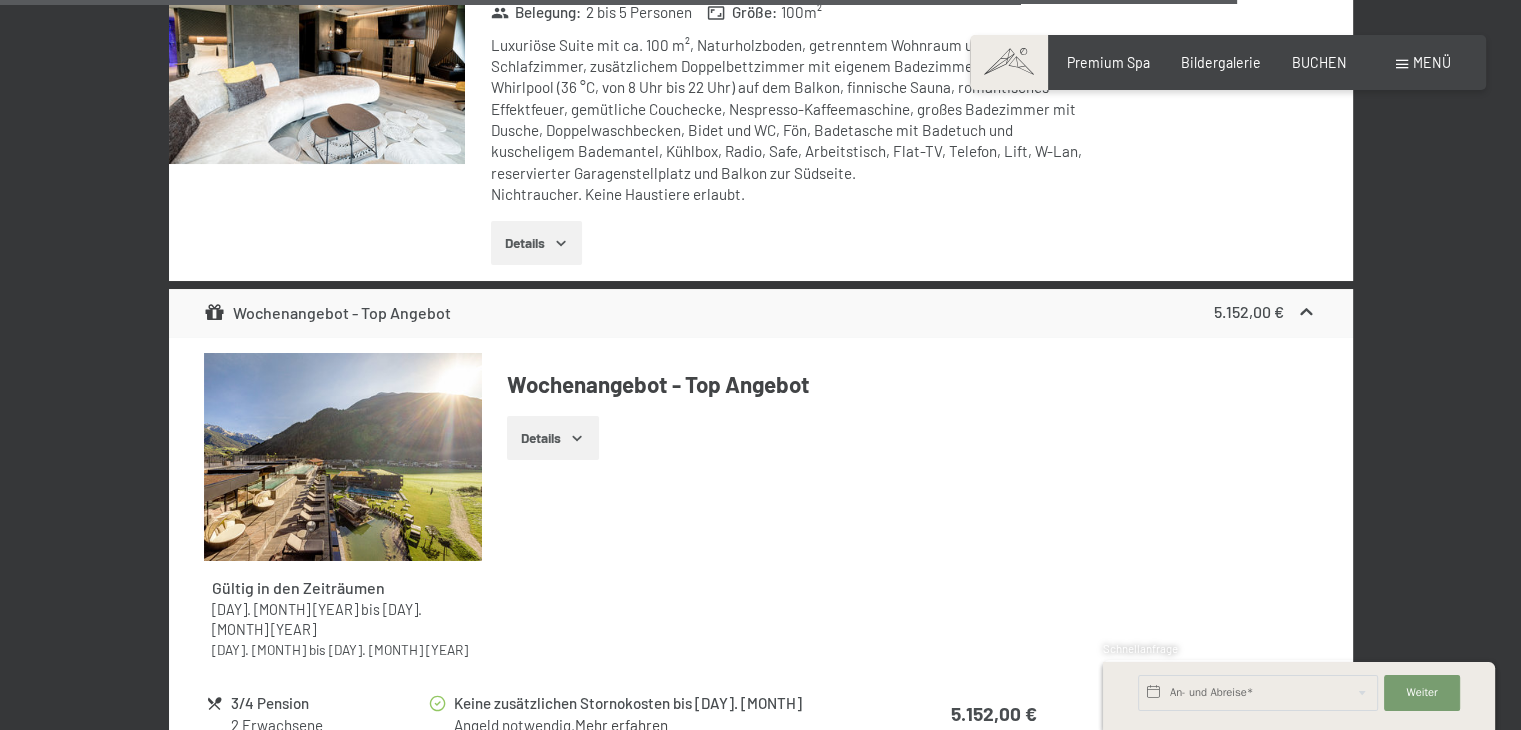 scroll, scrollTop: 6320, scrollLeft: 0, axis: vertical 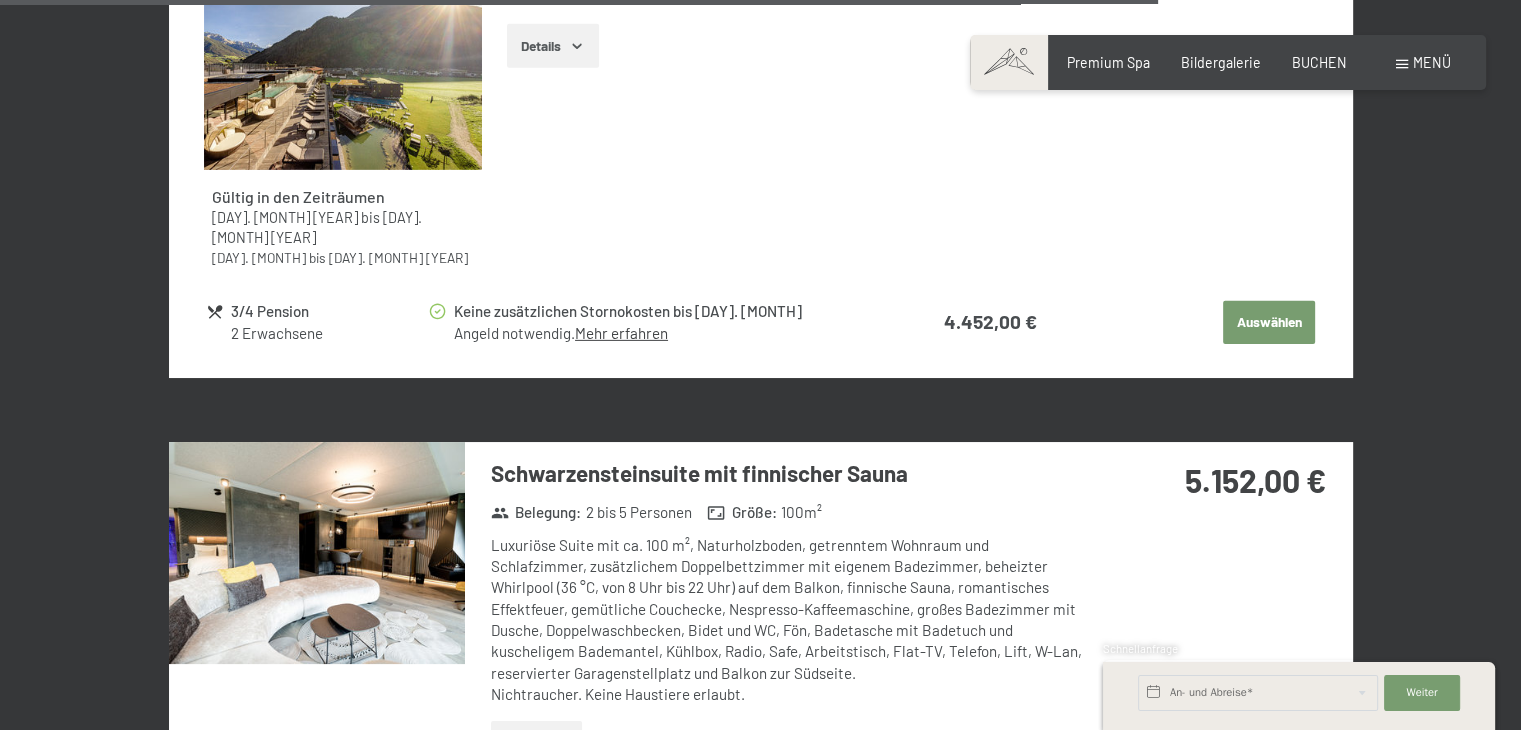 click at bounding box center (317, 553) 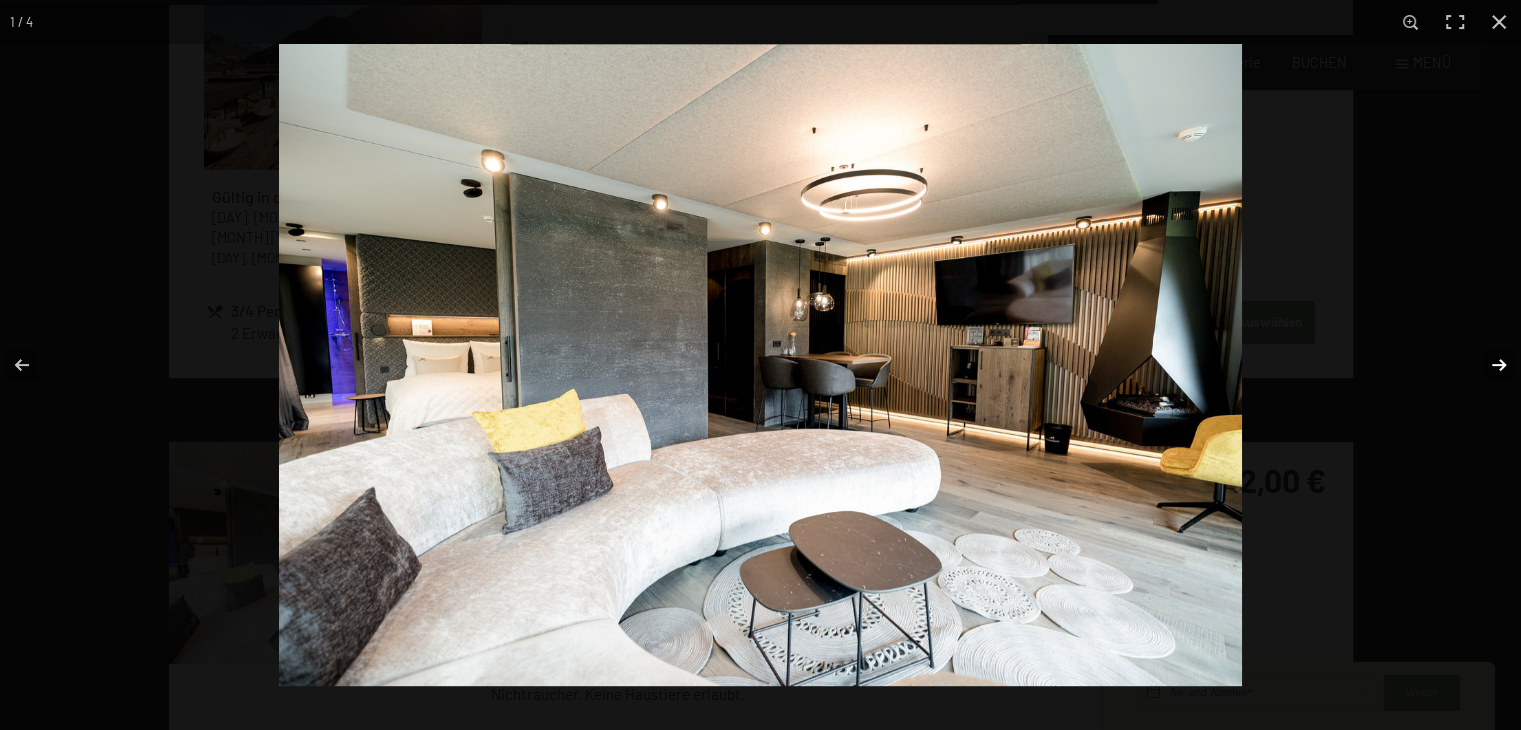 click at bounding box center [1486, 365] 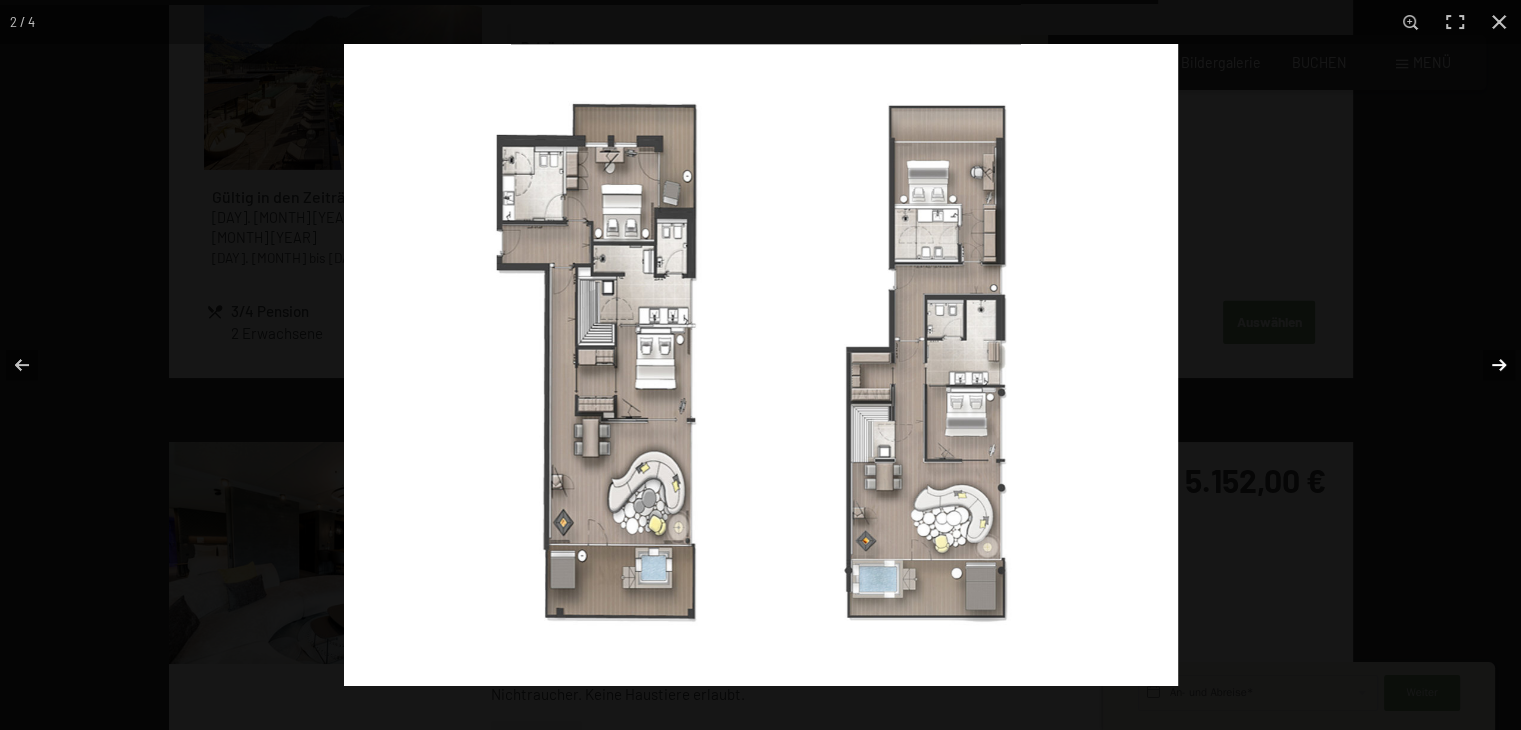 click at bounding box center (1486, 365) 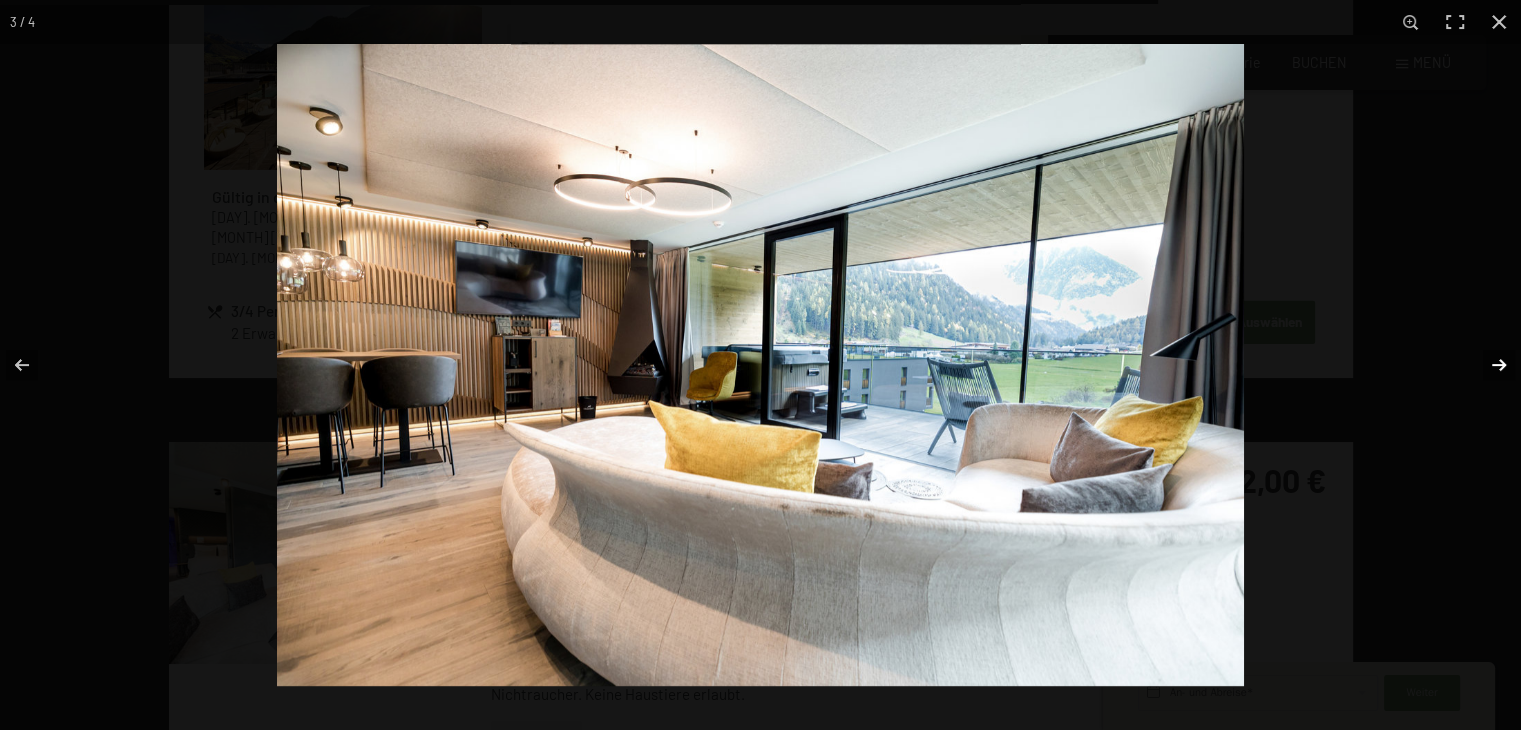 click at bounding box center (1486, 365) 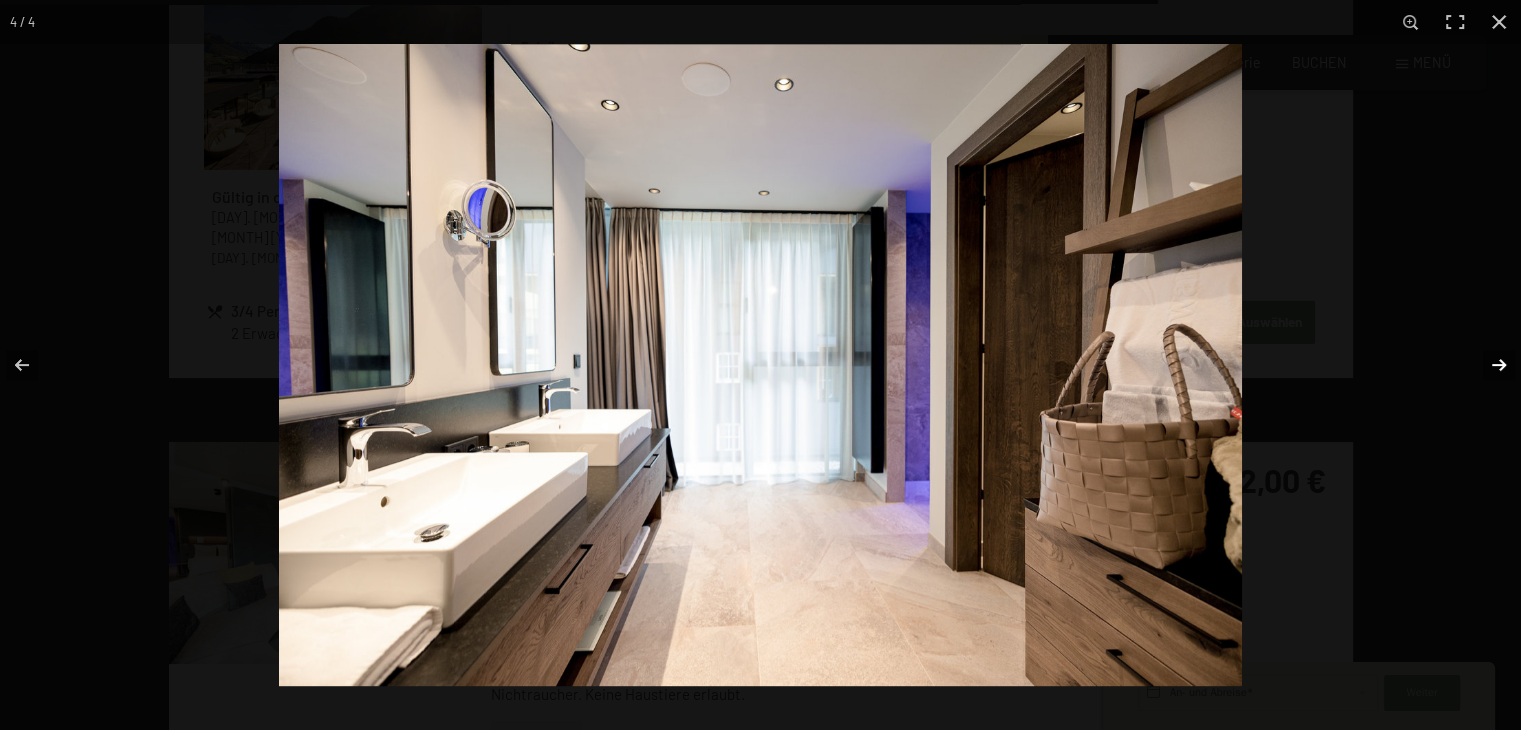 click at bounding box center (1486, 365) 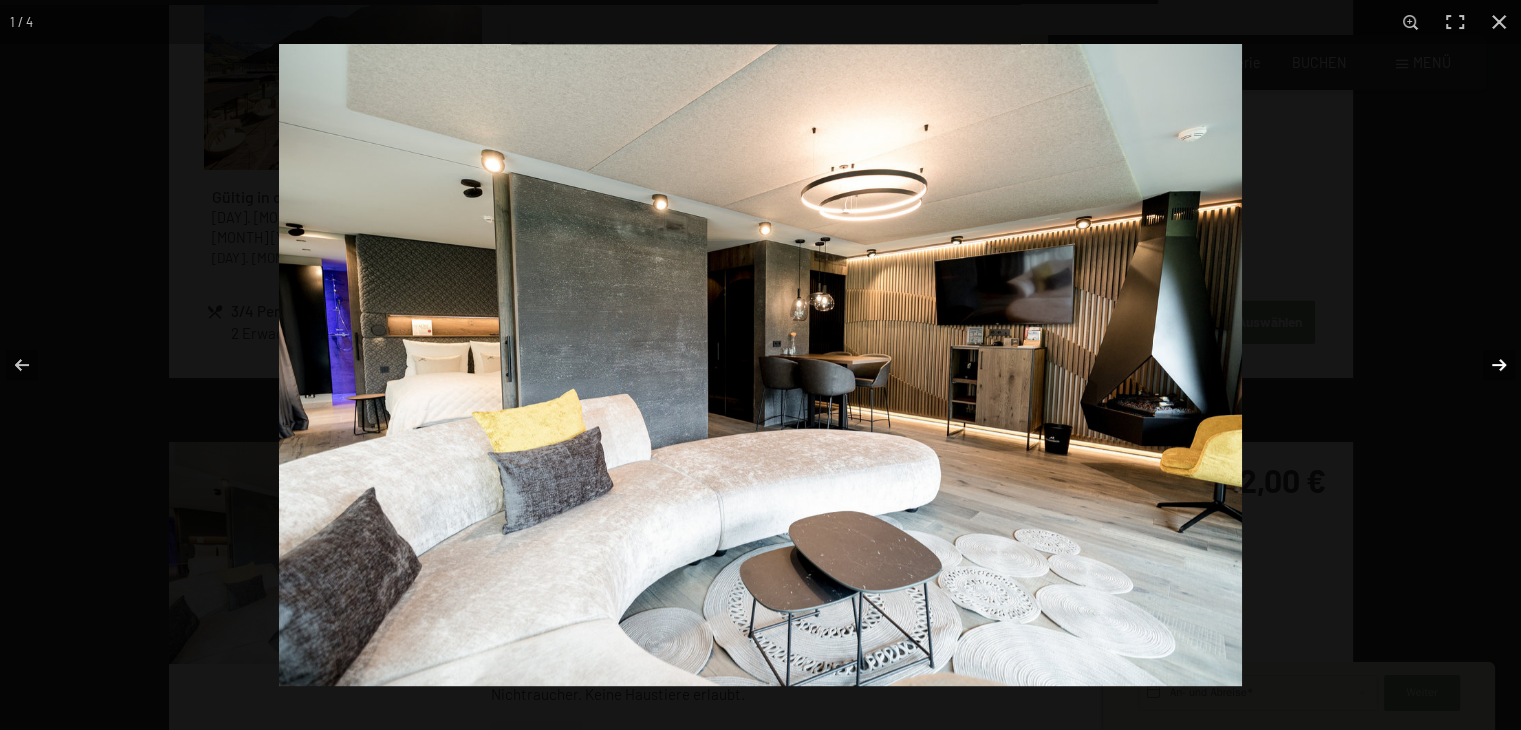 click at bounding box center (1486, 365) 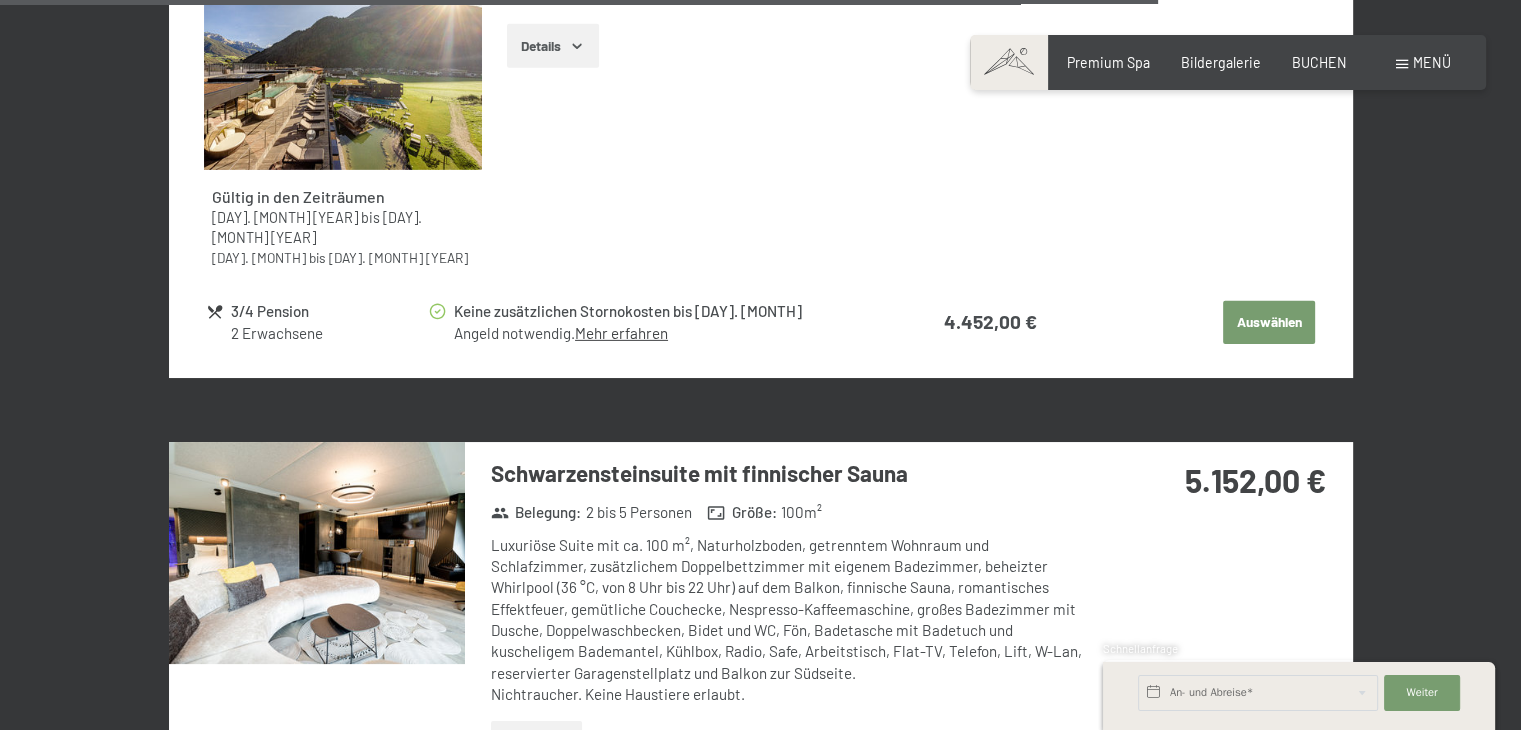 click at bounding box center [0, 0] 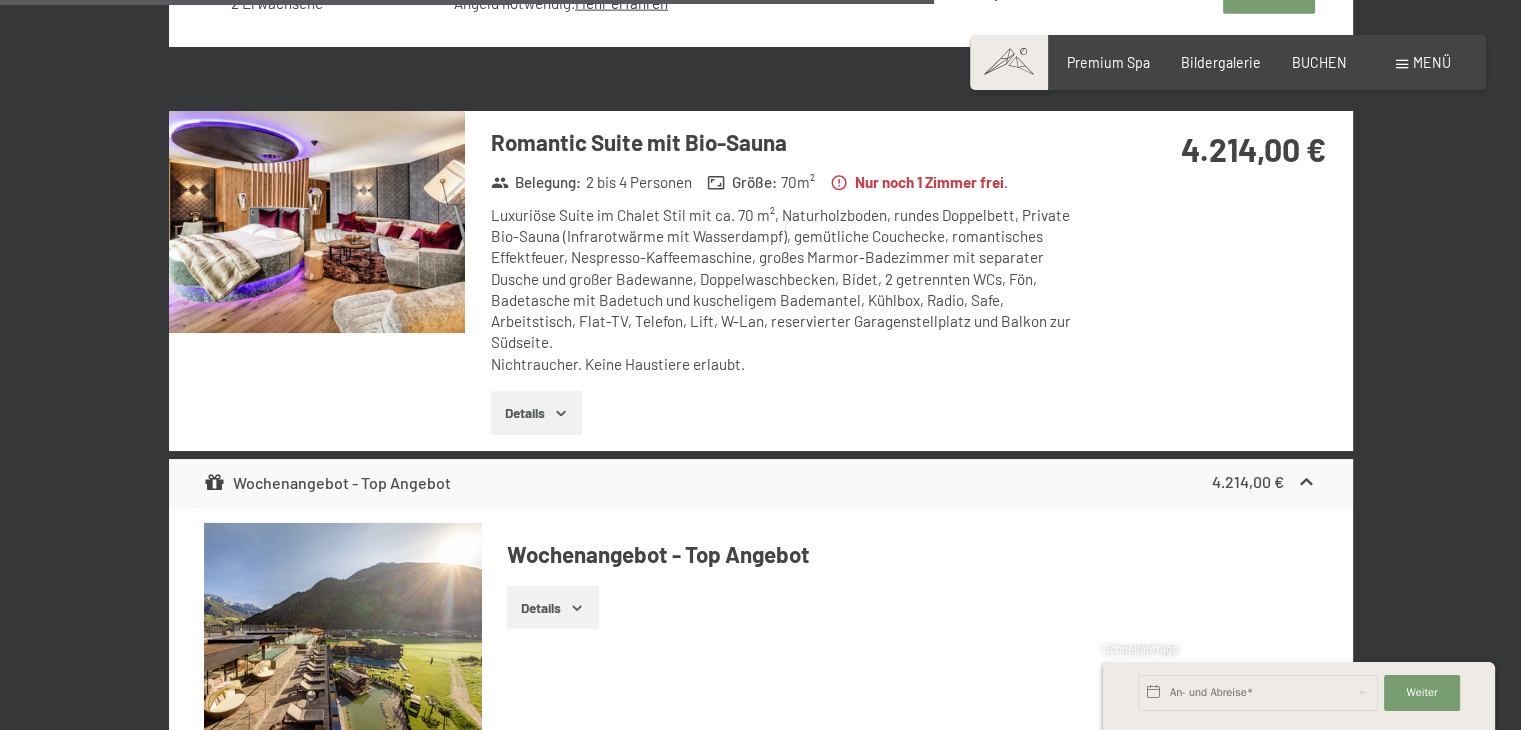 scroll, scrollTop: 4820, scrollLeft: 0, axis: vertical 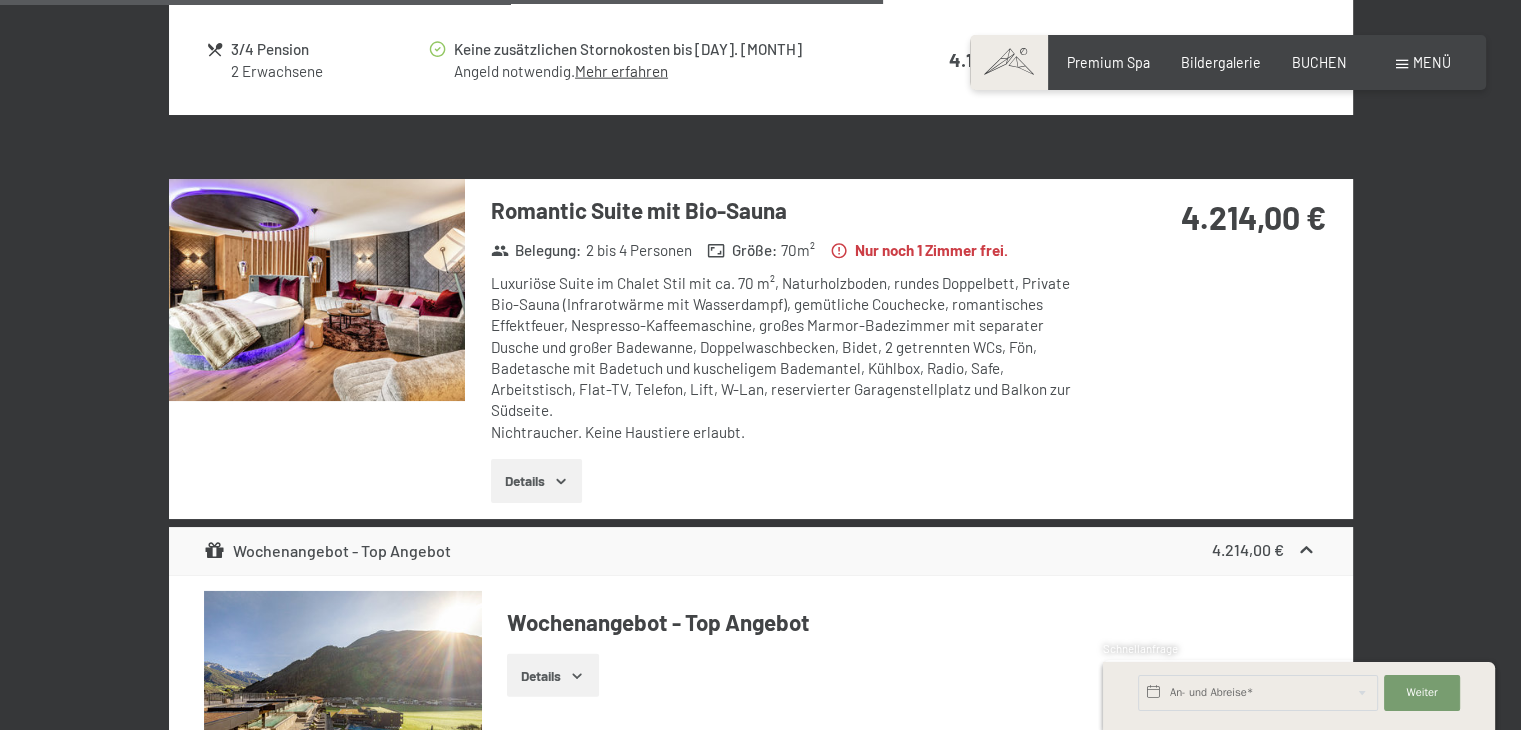 click at bounding box center [317, 290] 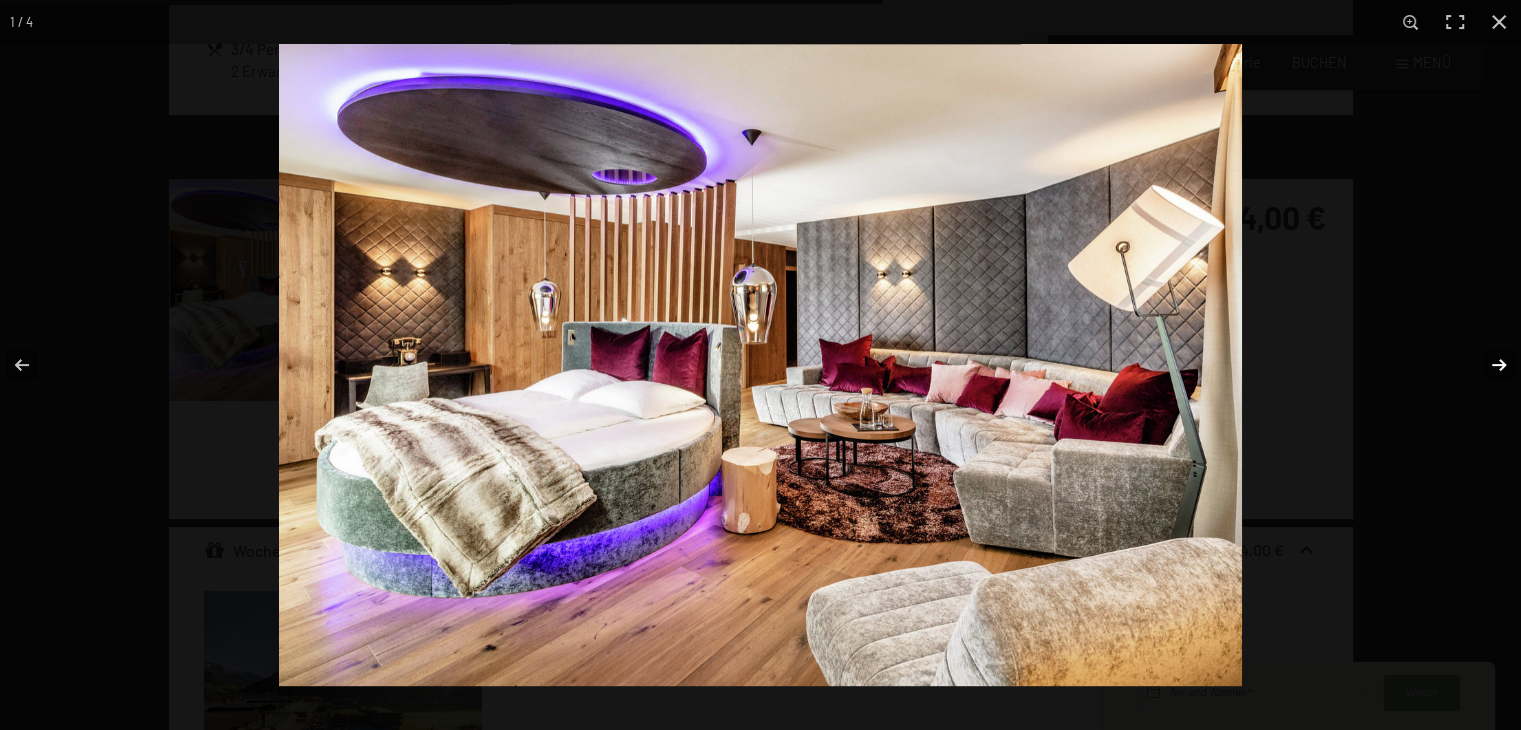 click at bounding box center [1486, 365] 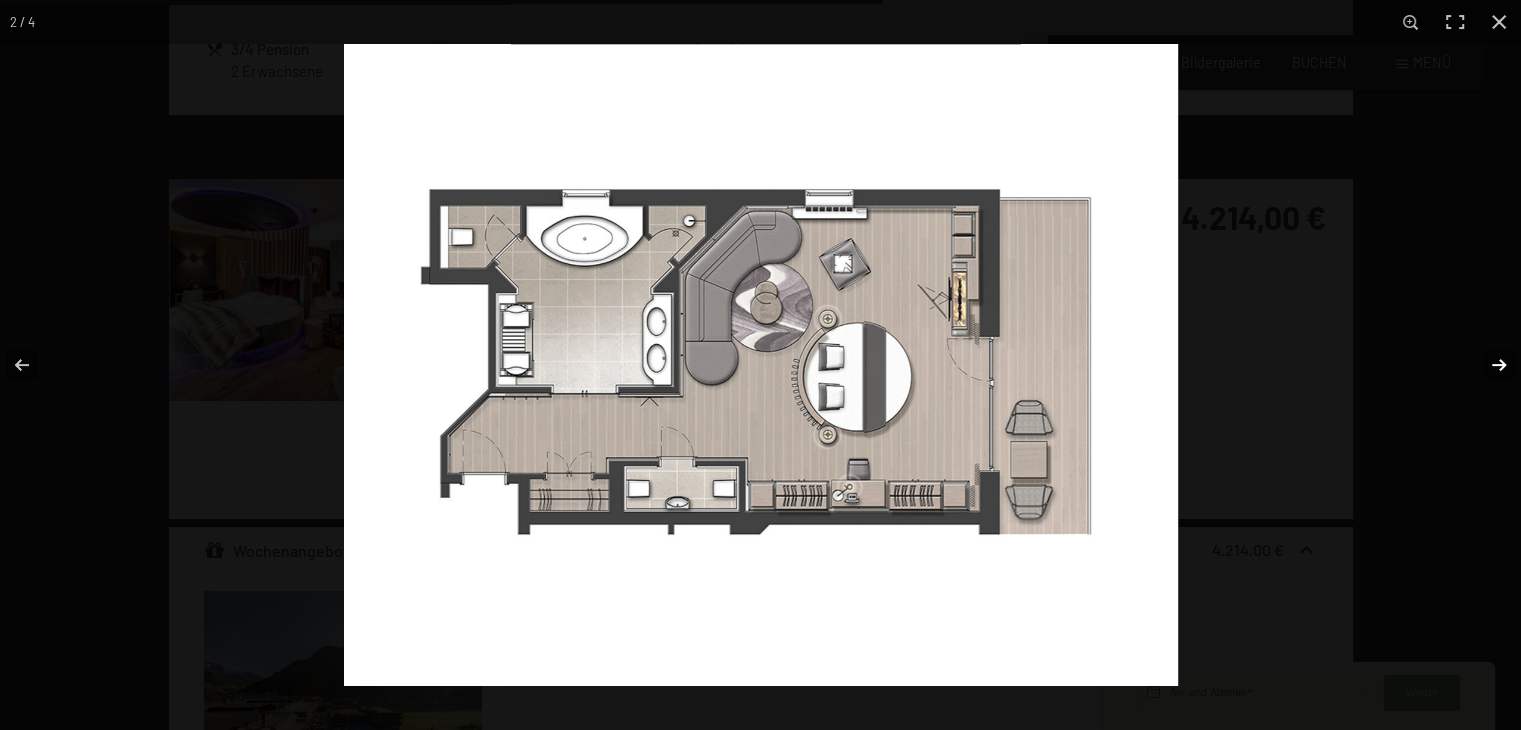 click at bounding box center [1486, 365] 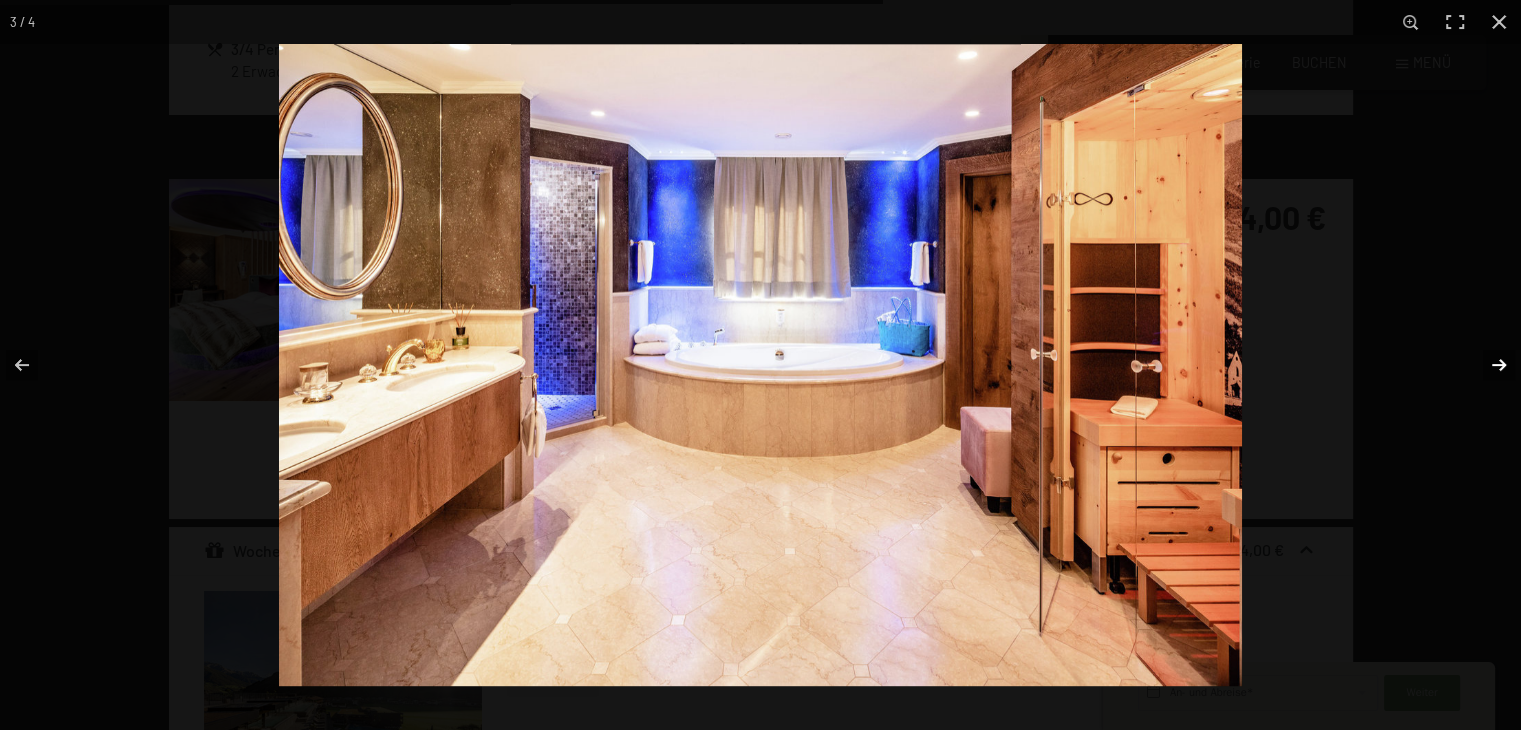 click at bounding box center [1486, 365] 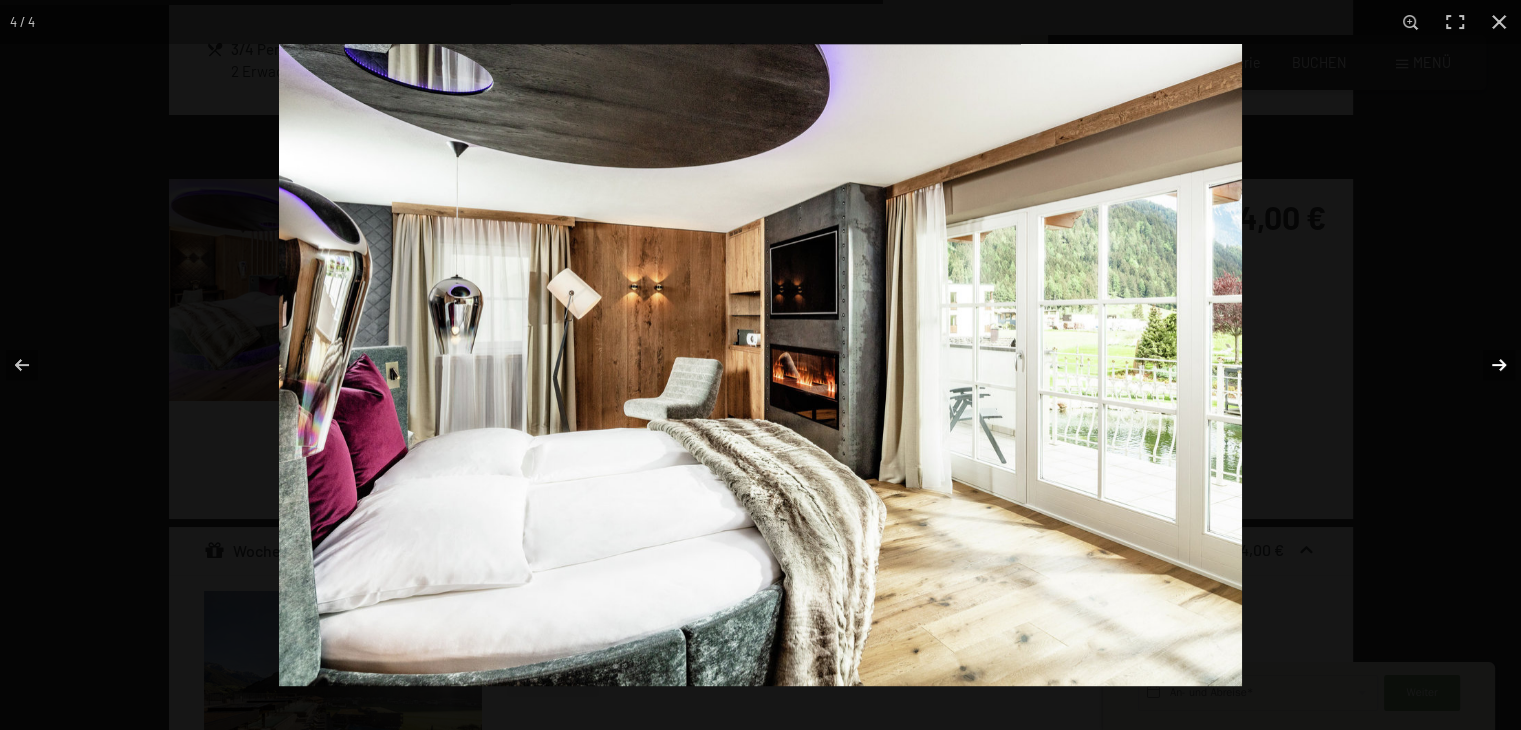 click at bounding box center (1486, 365) 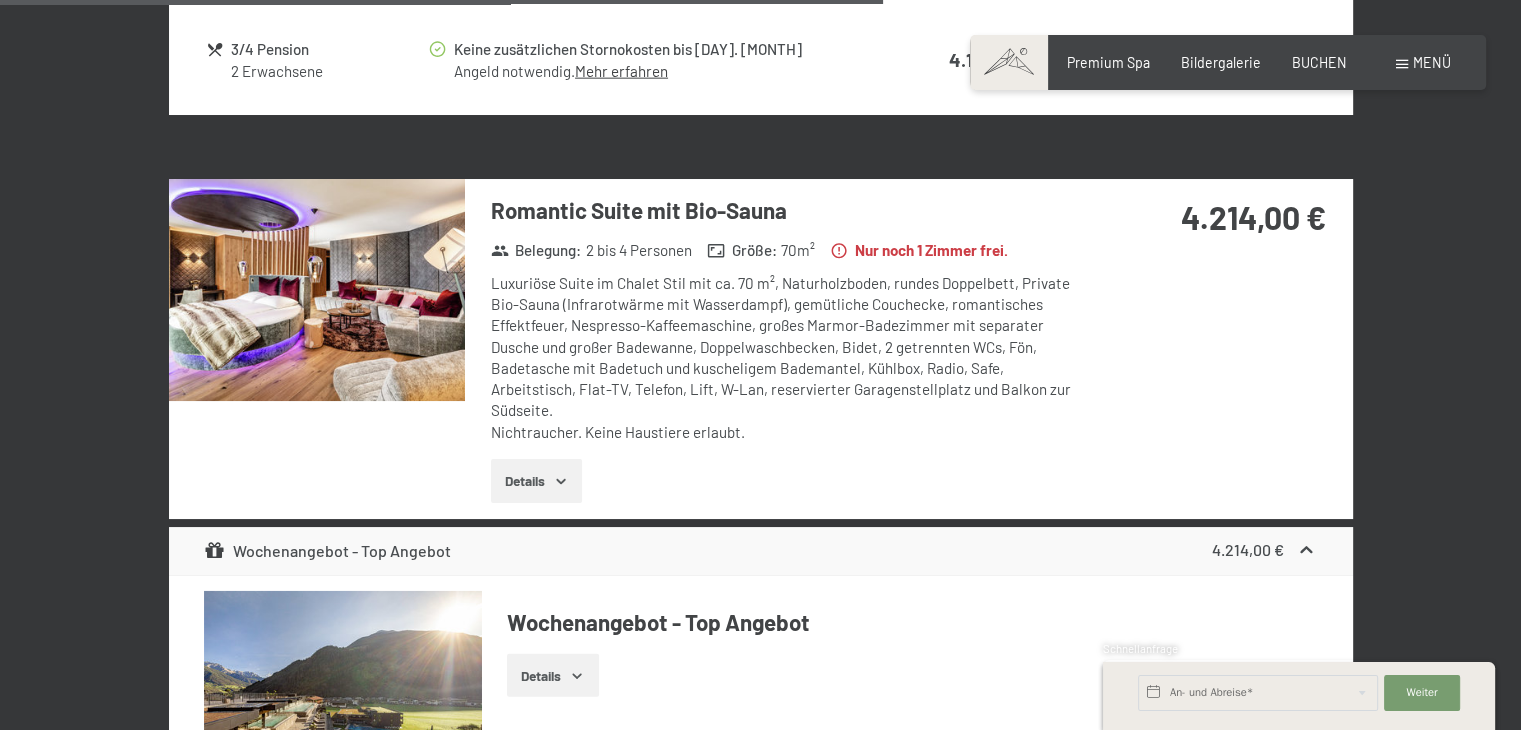 click at bounding box center (0, 0) 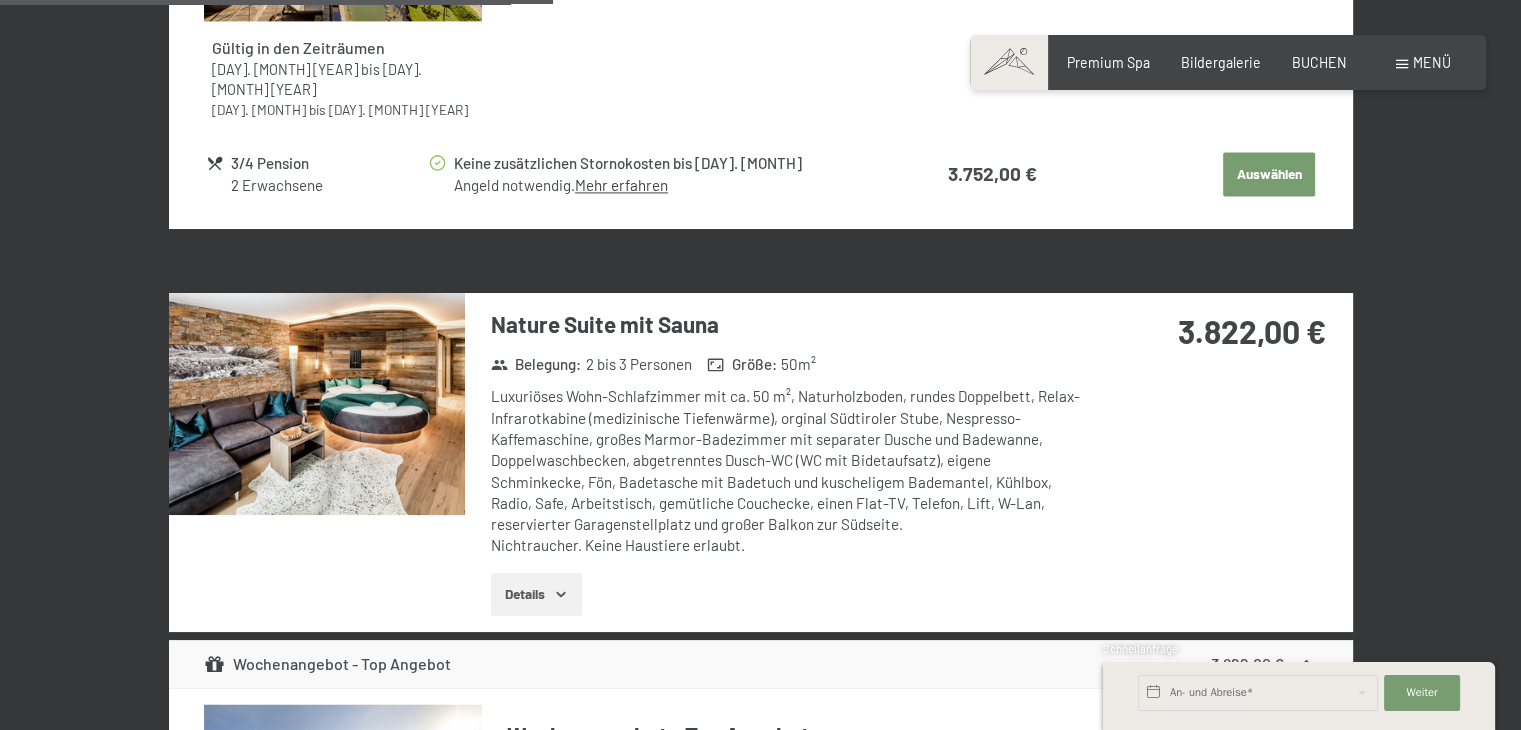 scroll, scrollTop: 2920, scrollLeft: 0, axis: vertical 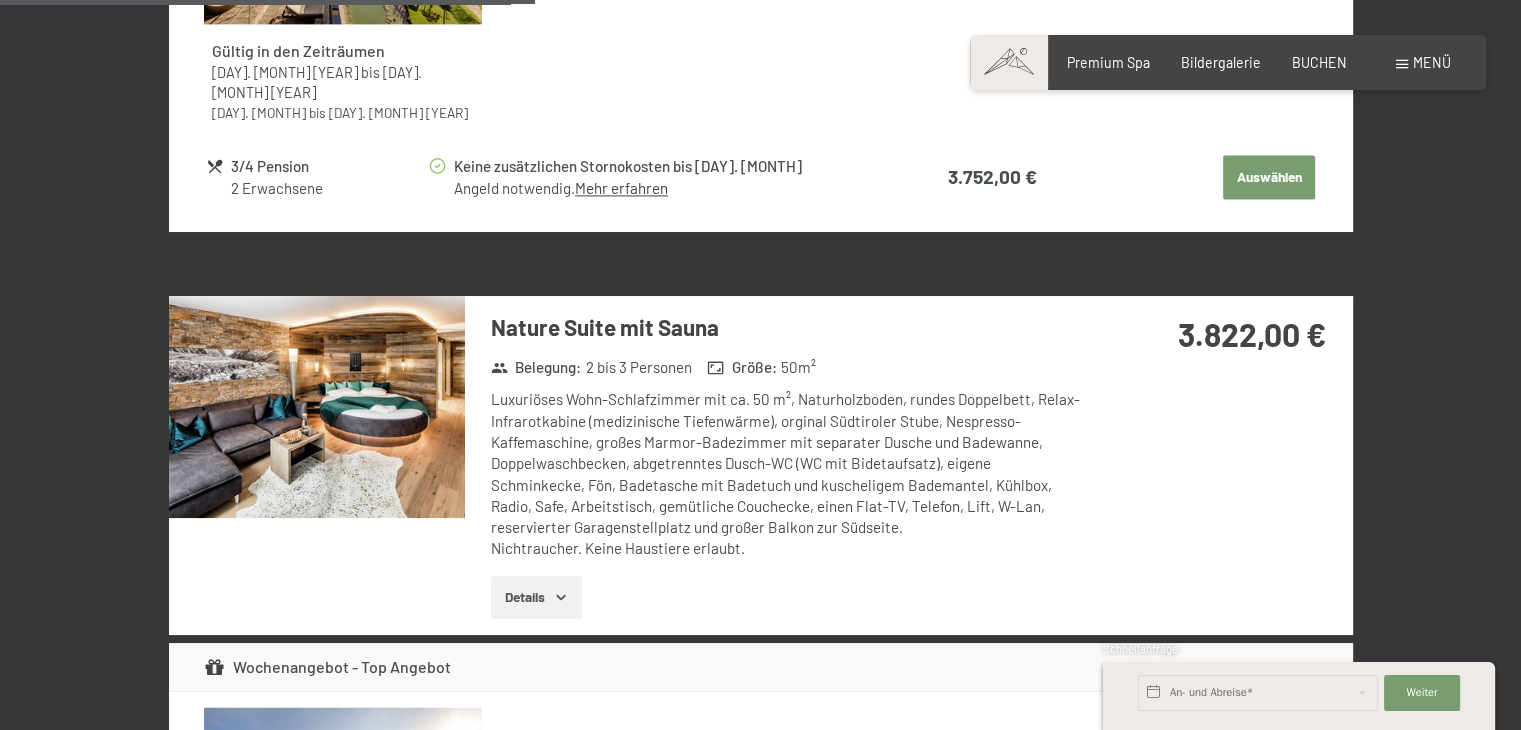 click at bounding box center [317, 407] 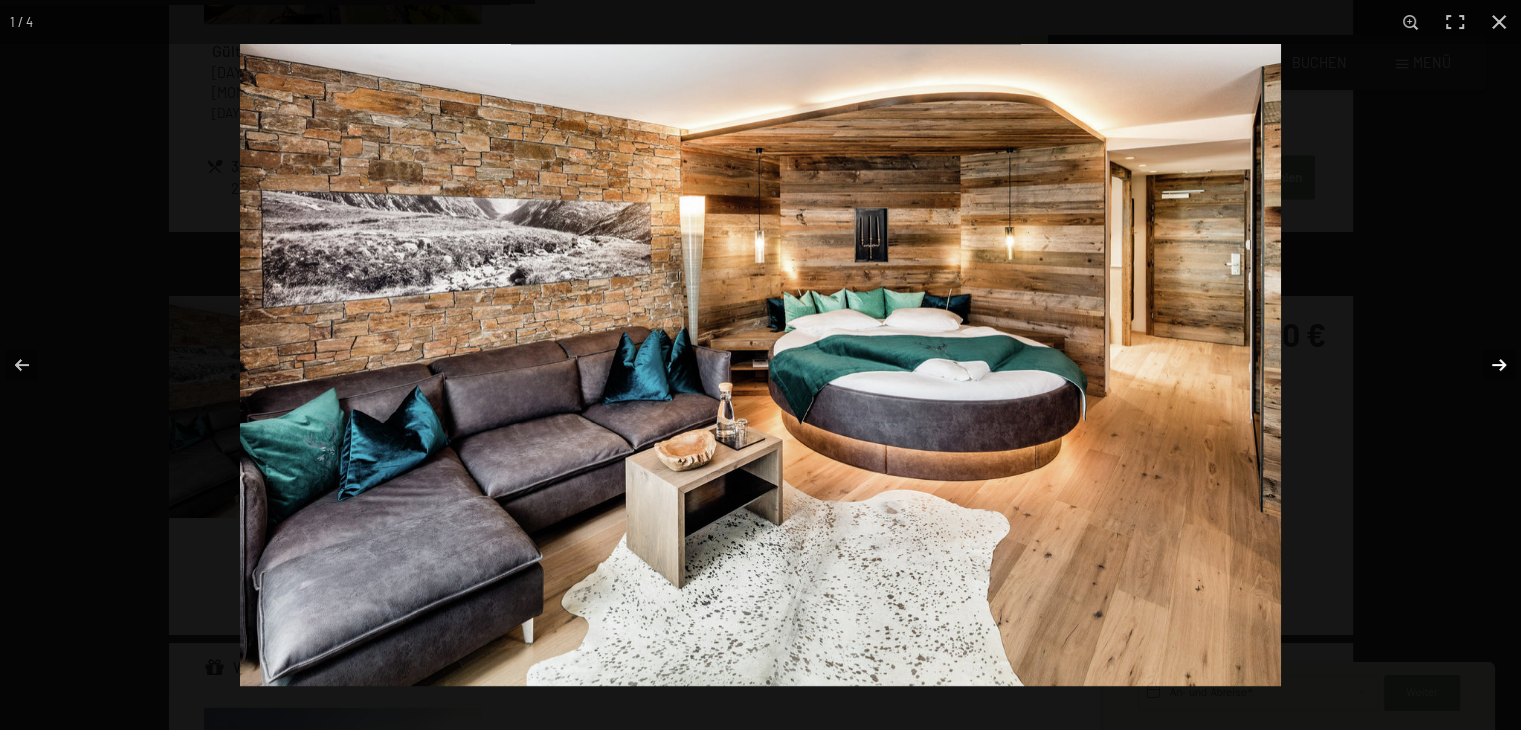 click at bounding box center (1486, 365) 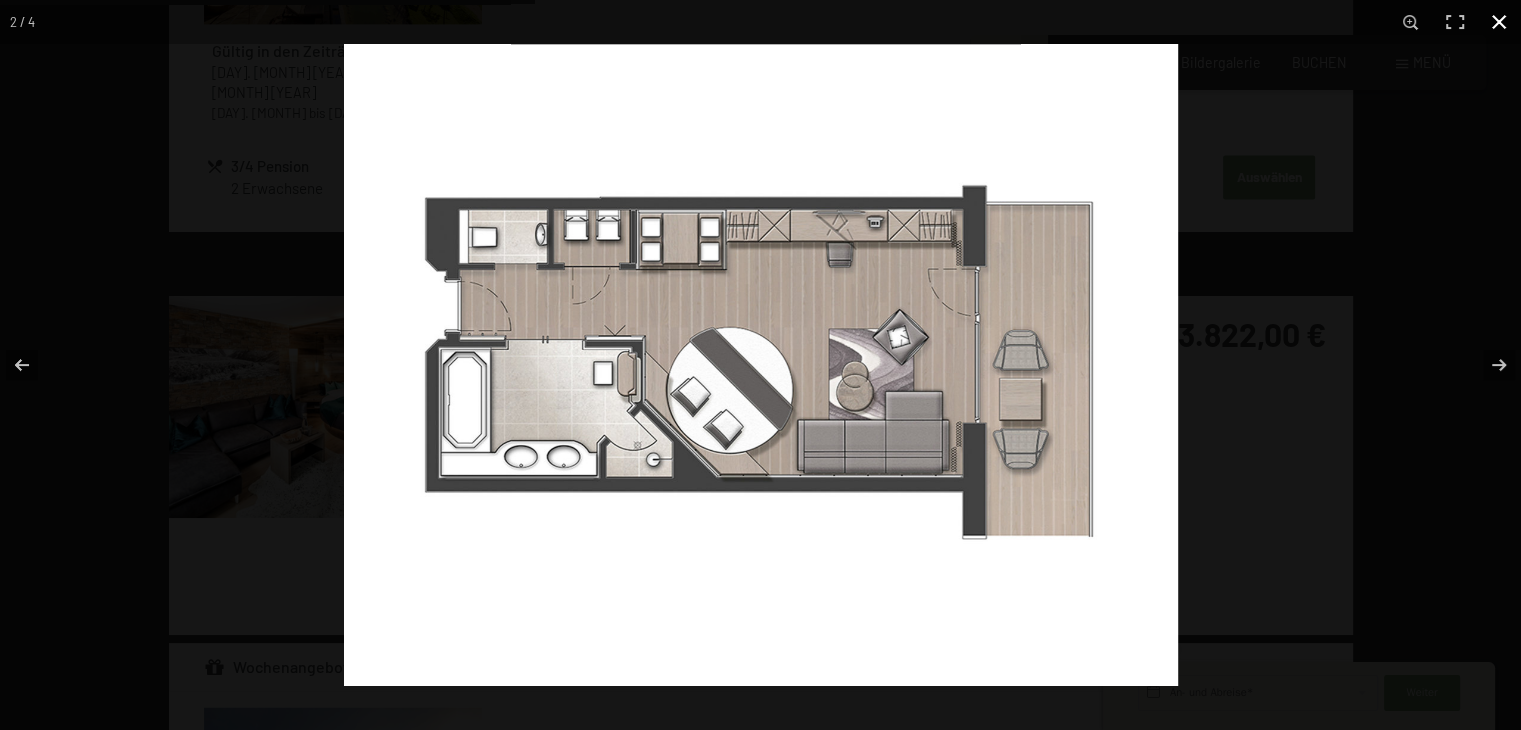 click at bounding box center (1499, 22) 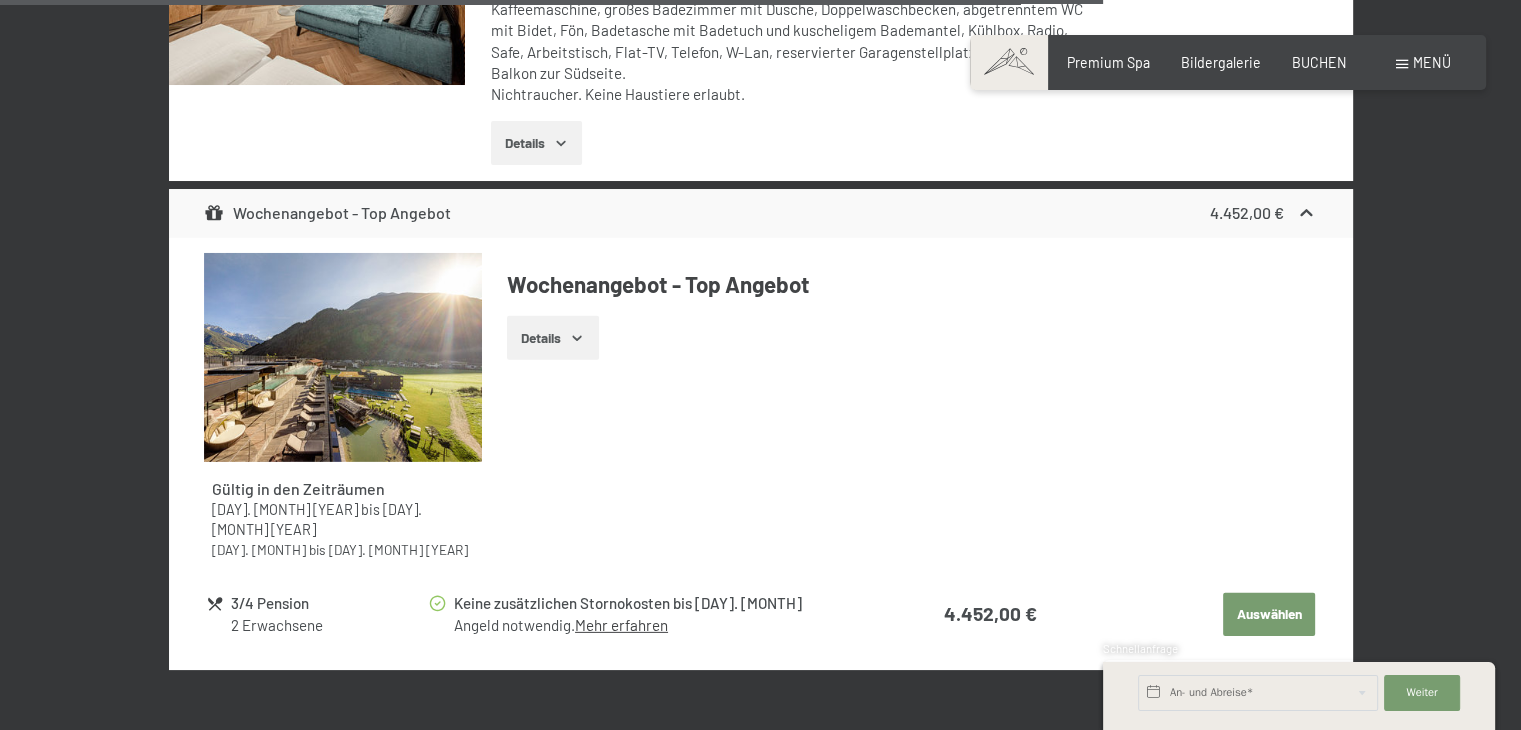 scroll, scrollTop: 6020, scrollLeft: 0, axis: vertical 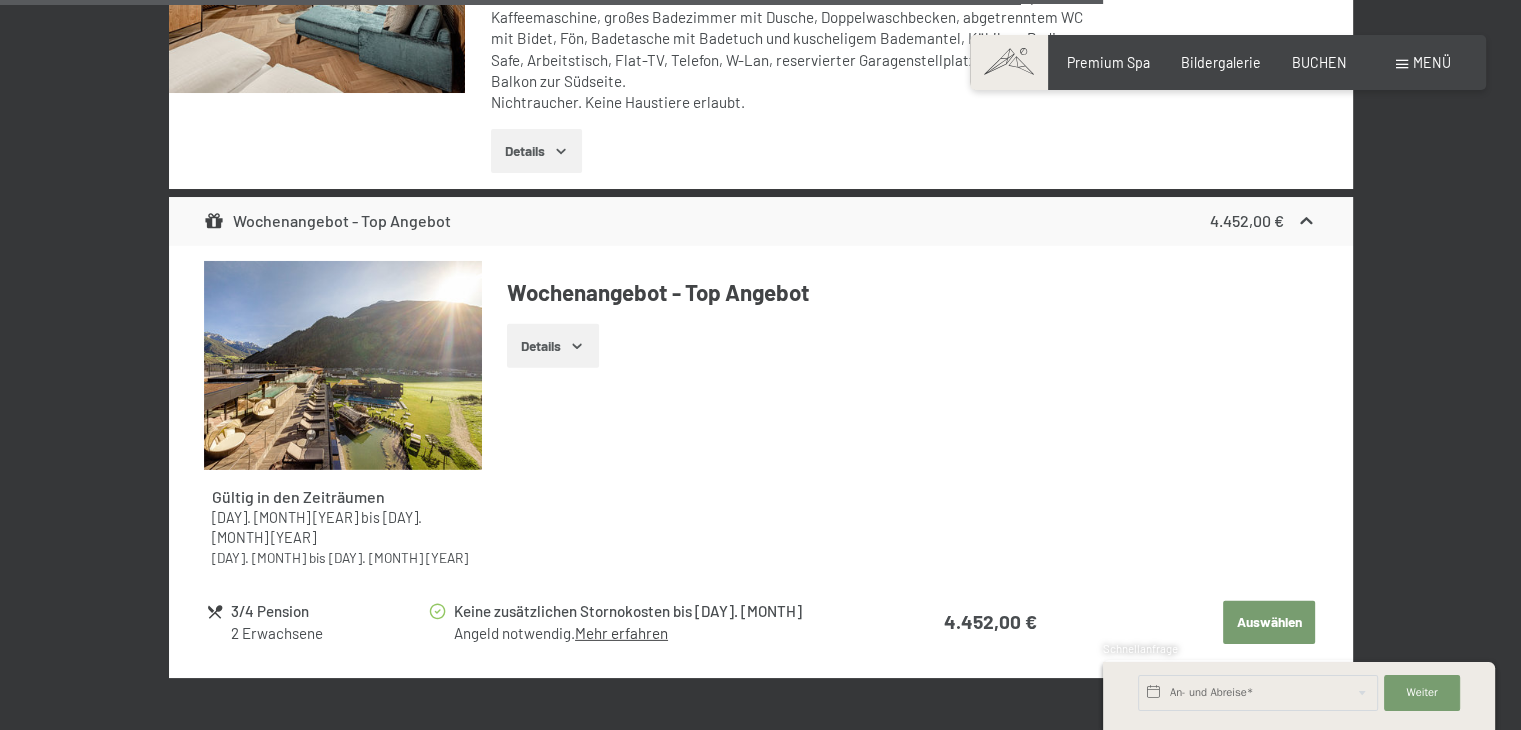 click on "Details" at bounding box center (552, -4940) 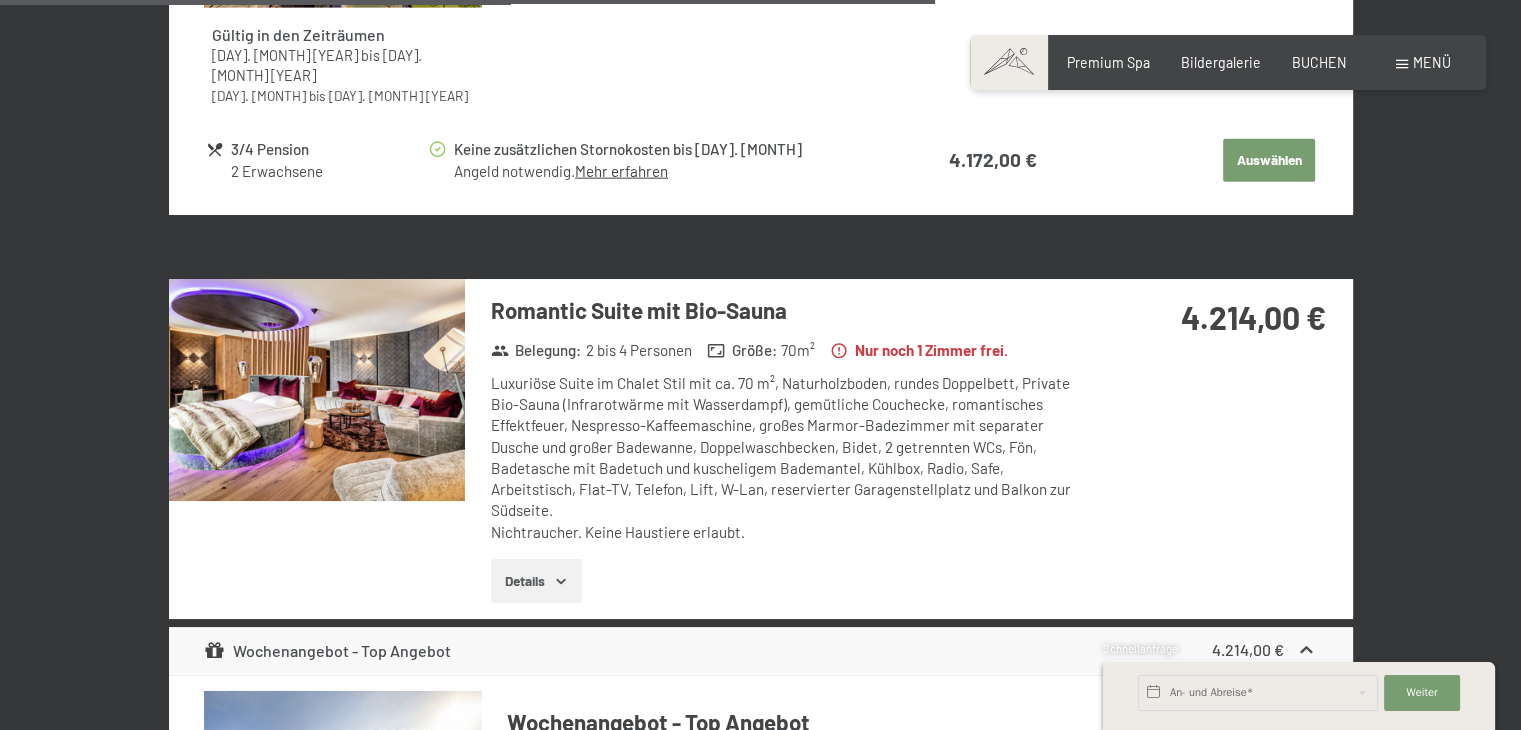 scroll, scrollTop: 4720, scrollLeft: 0, axis: vertical 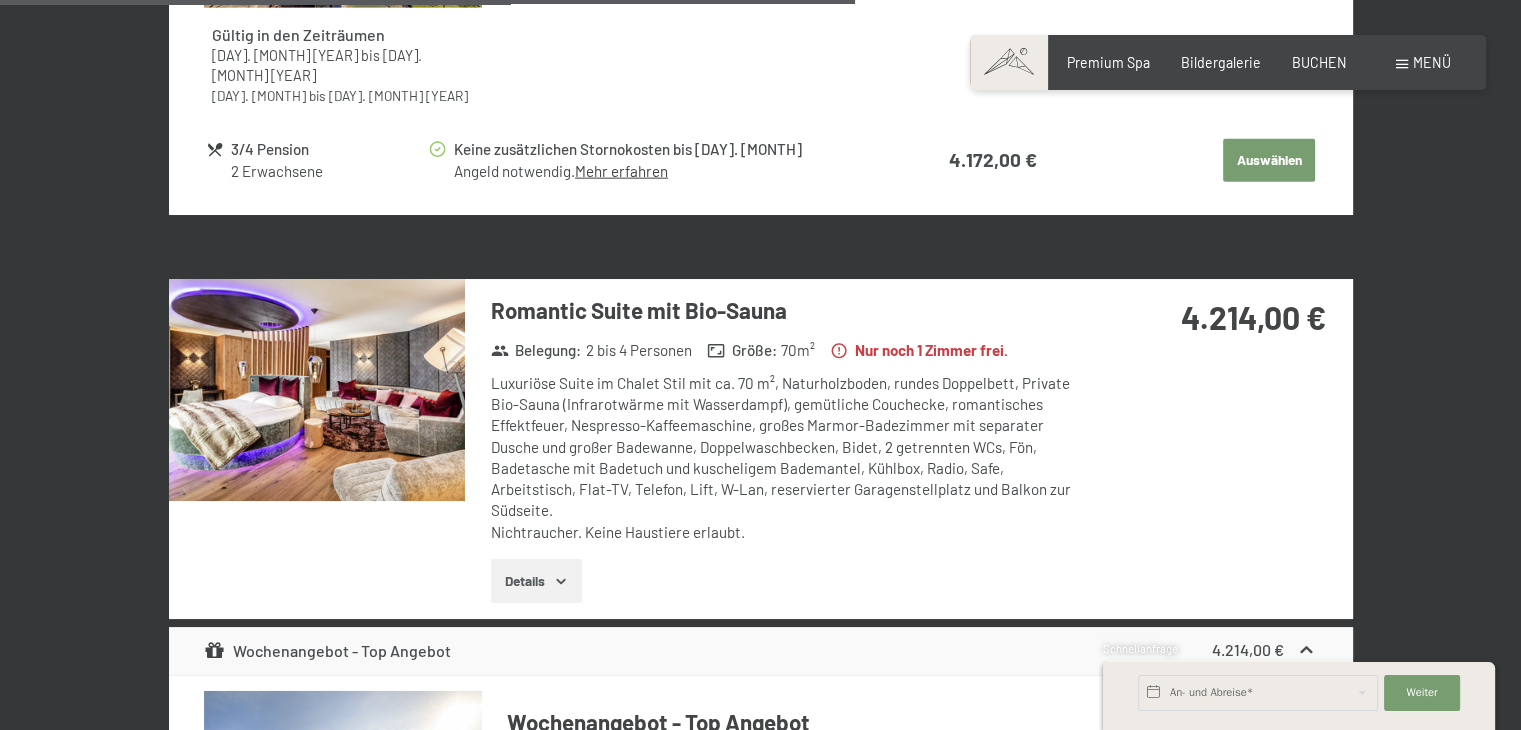 click at bounding box center (317, 390) 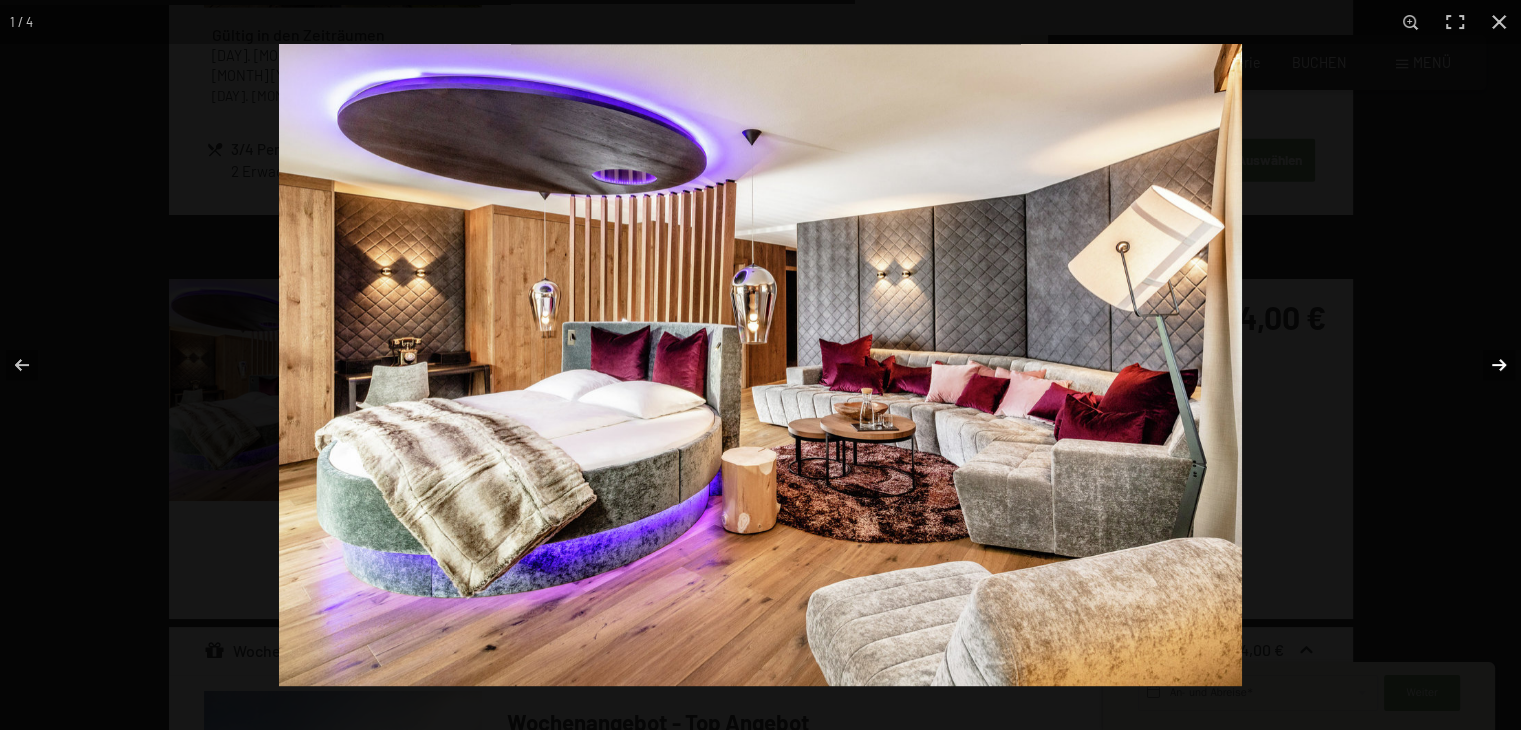click at bounding box center (1486, 365) 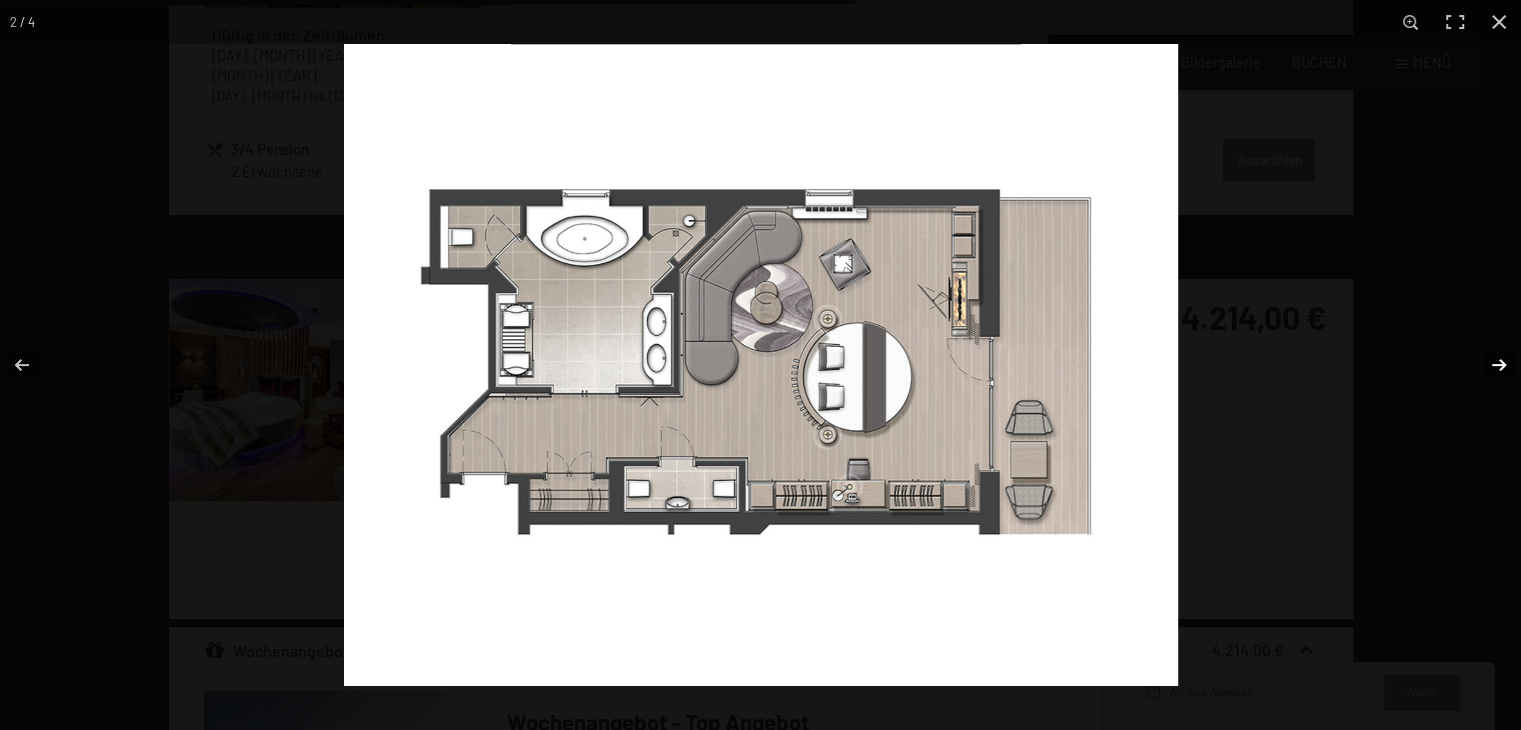 click at bounding box center (1486, 365) 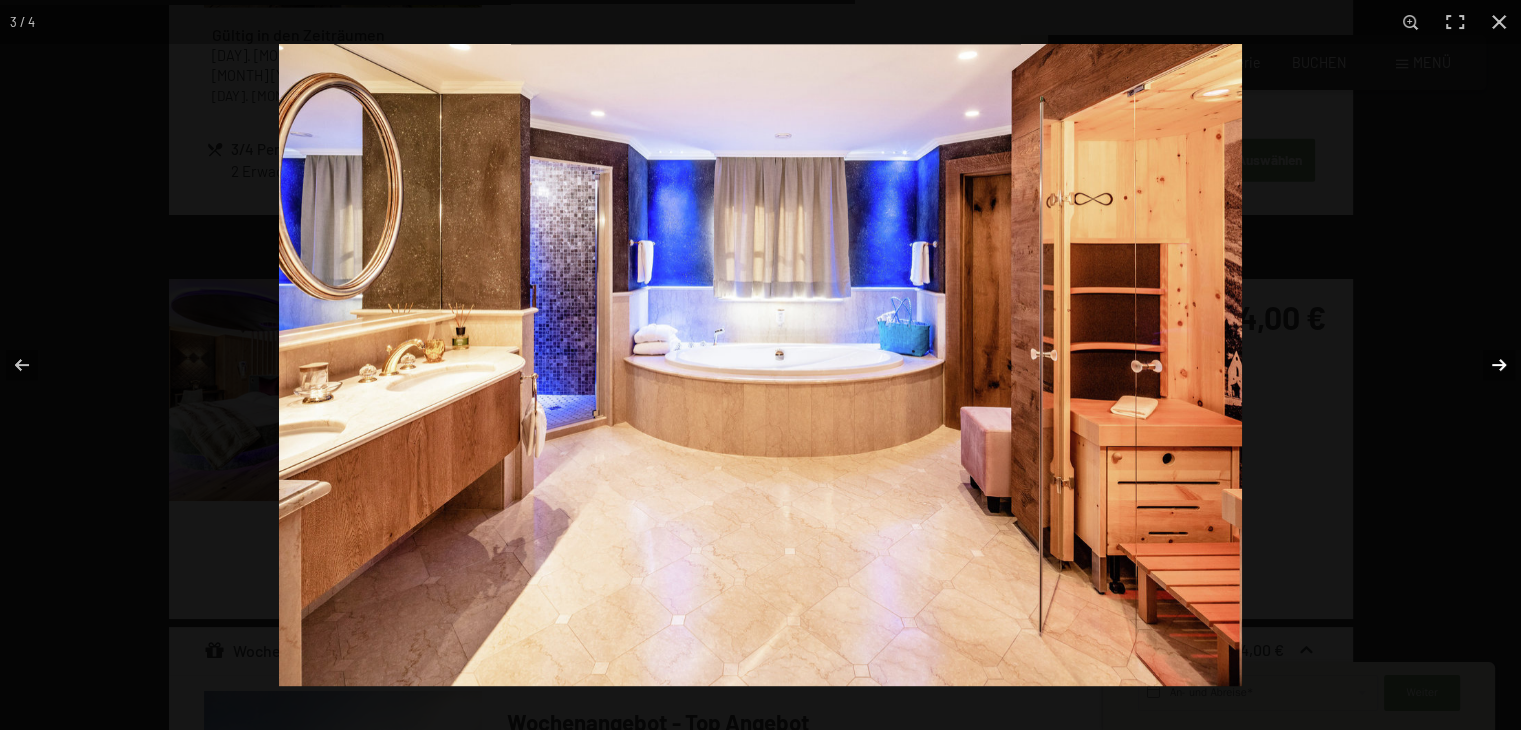 click at bounding box center (1486, 365) 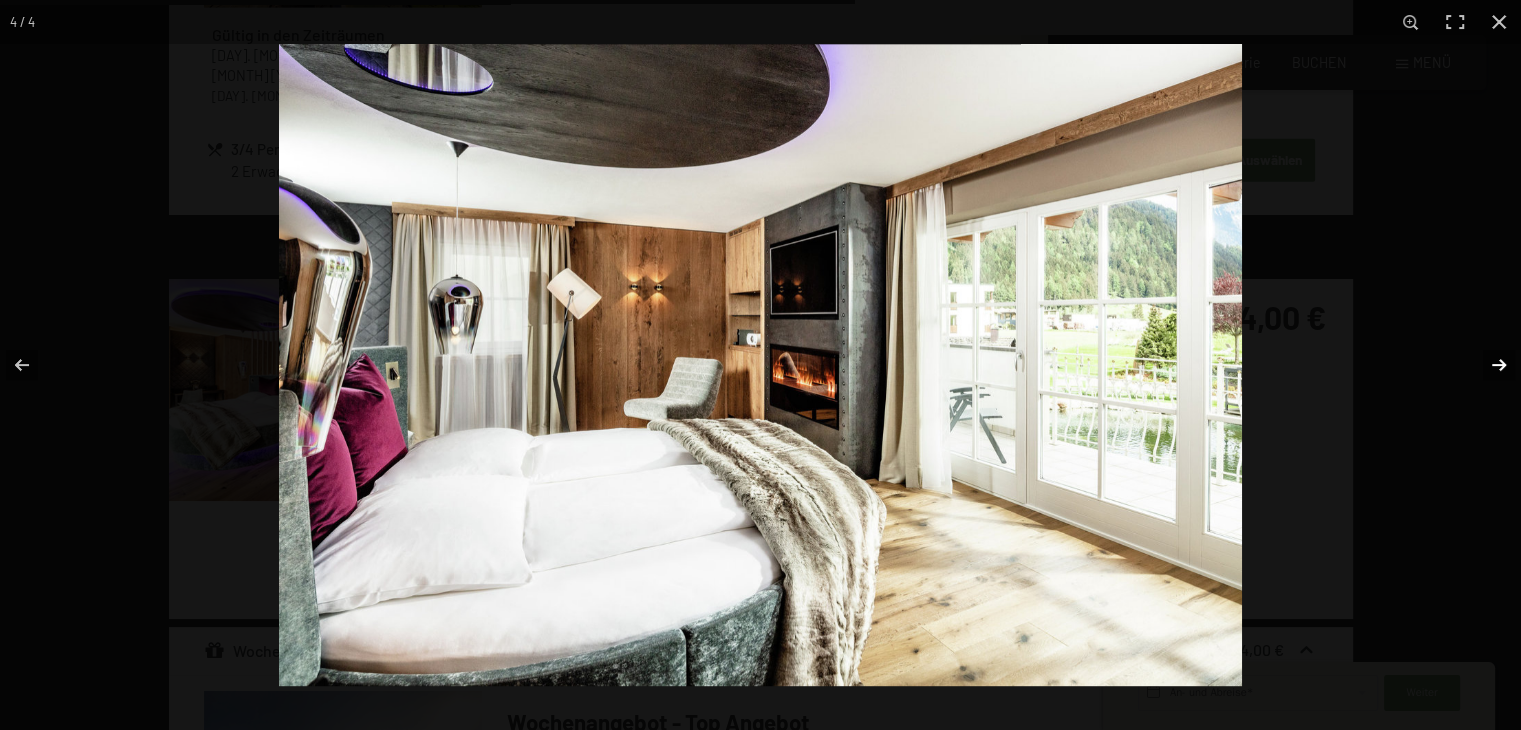 click at bounding box center [1486, 365] 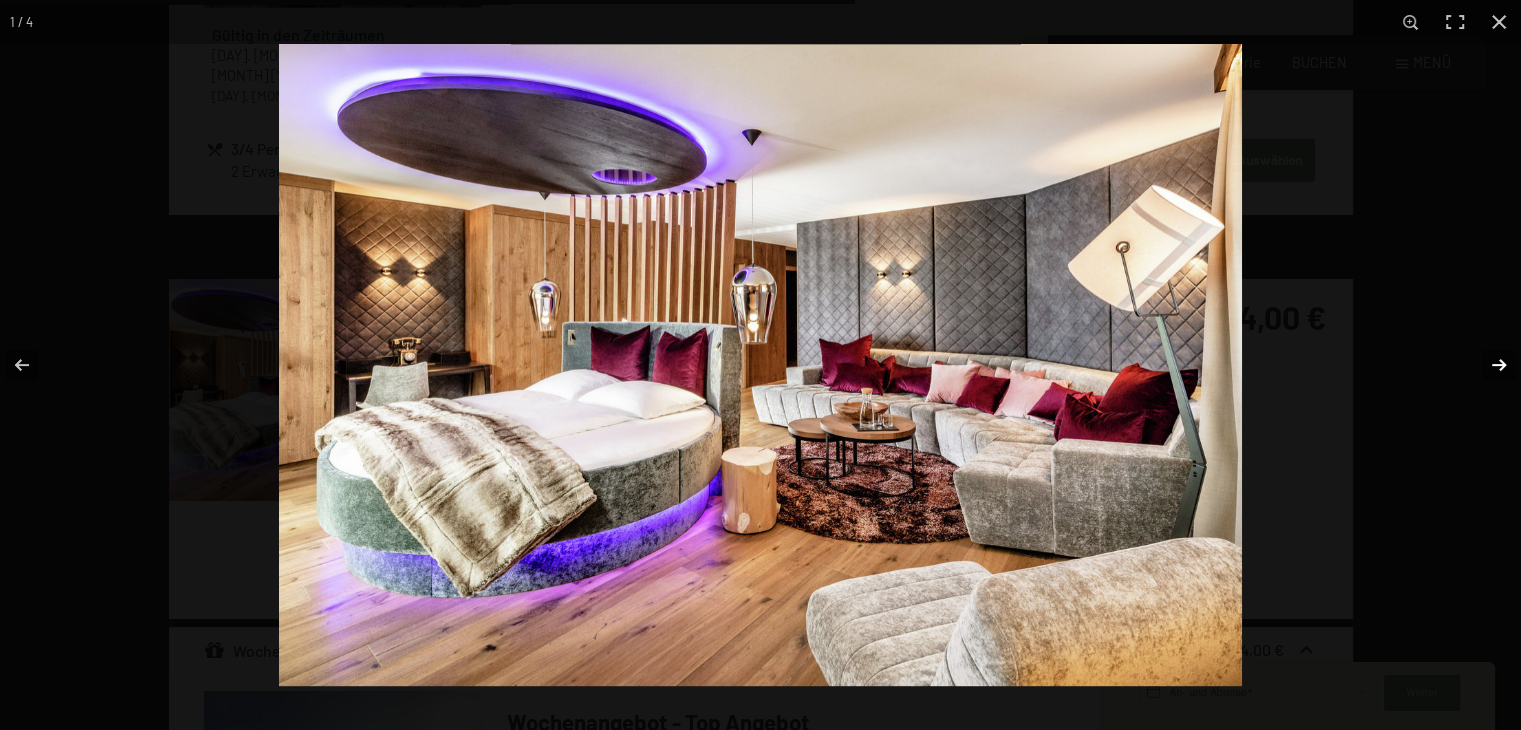 click at bounding box center [1486, 365] 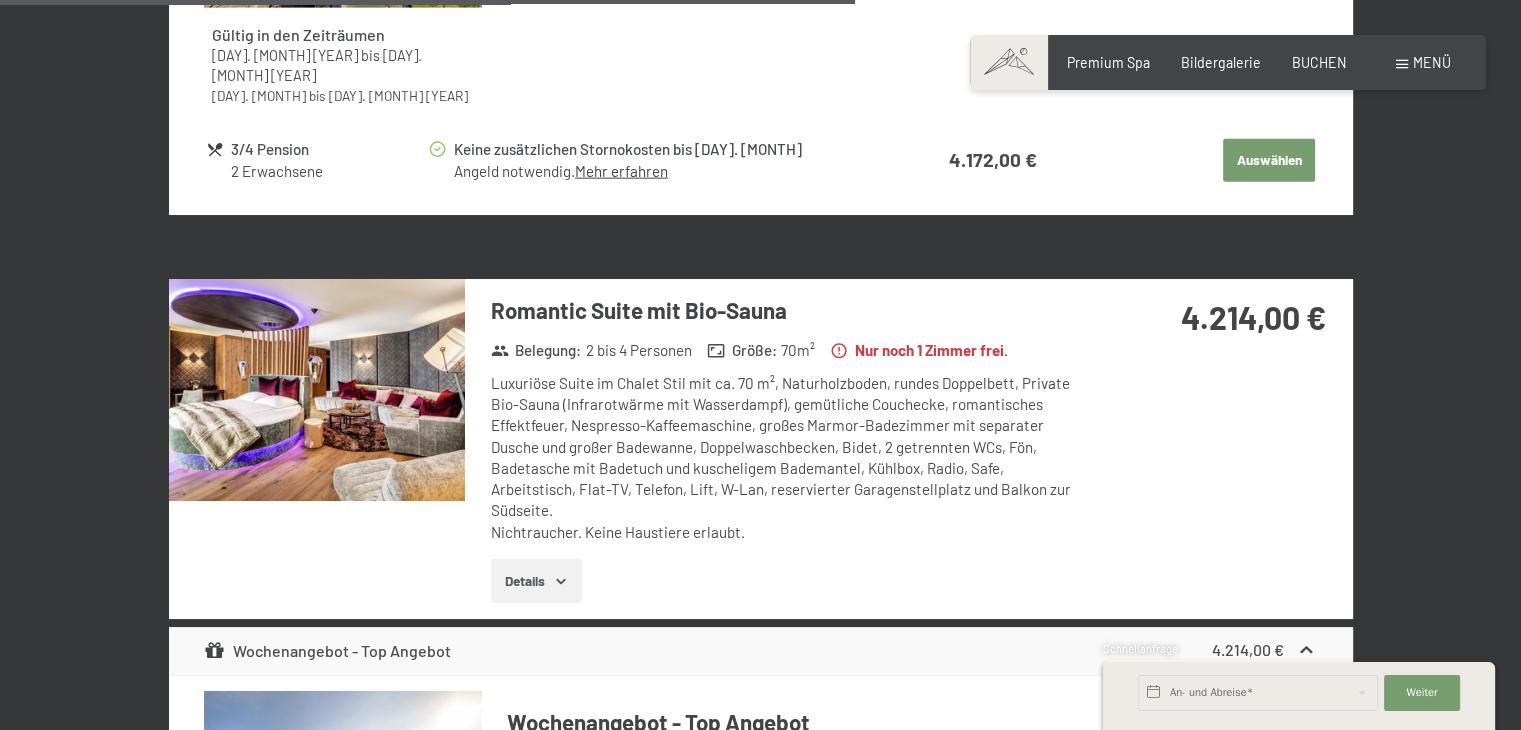 click at bounding box center [0, 0] 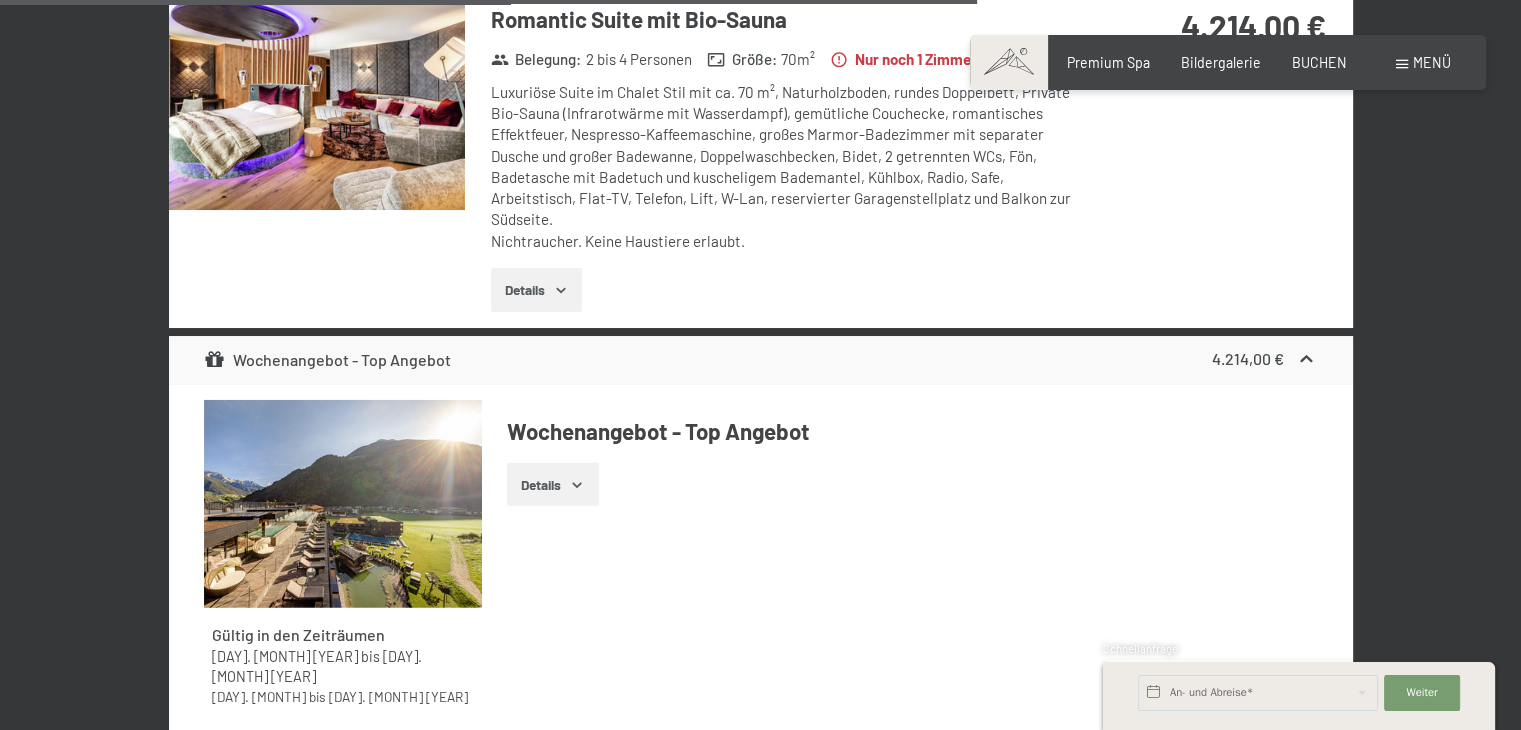scroll, scrollTop: 5420, scrollLeft: 0, axis: vertical 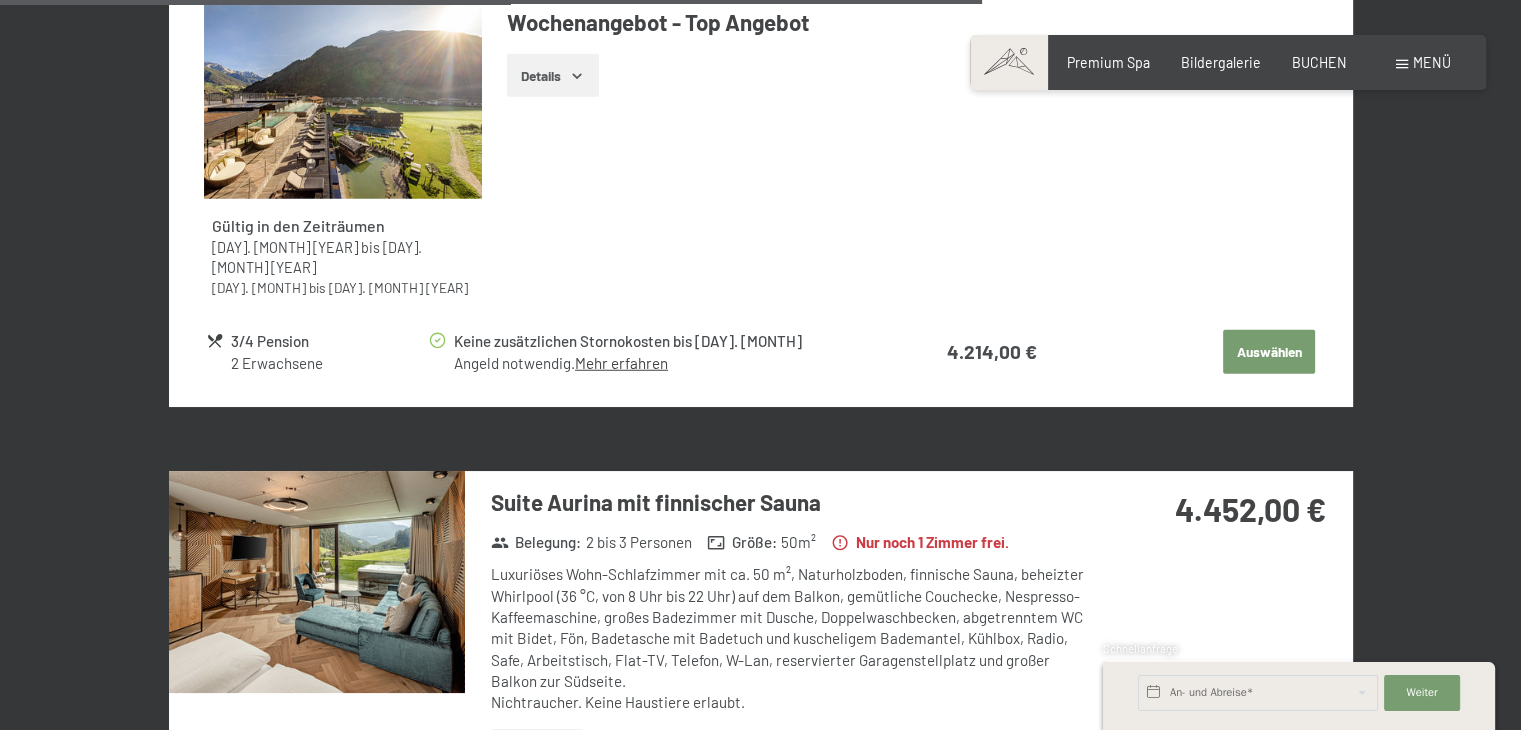 click at bounding box center [317, 582] 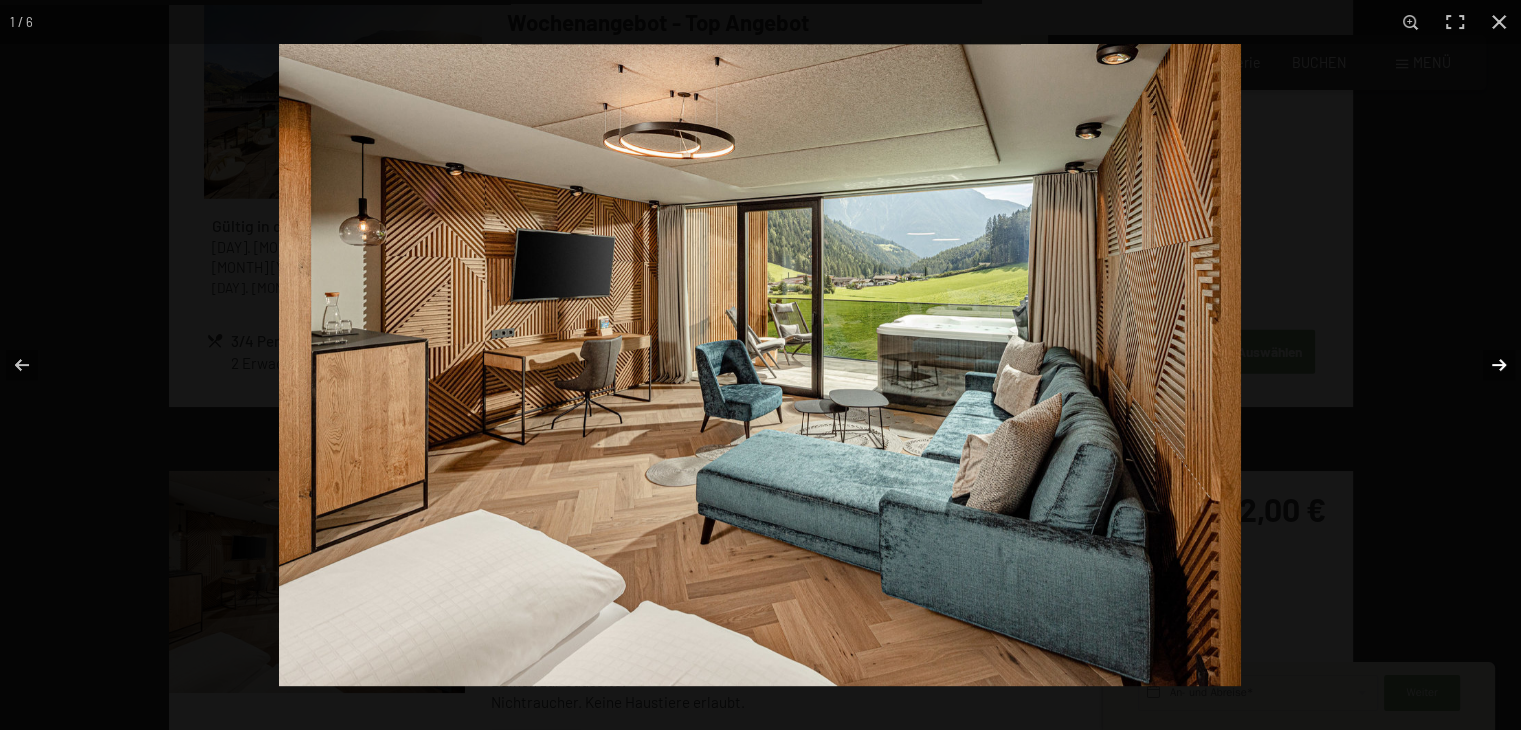 click at bounding box center [1486, 365] 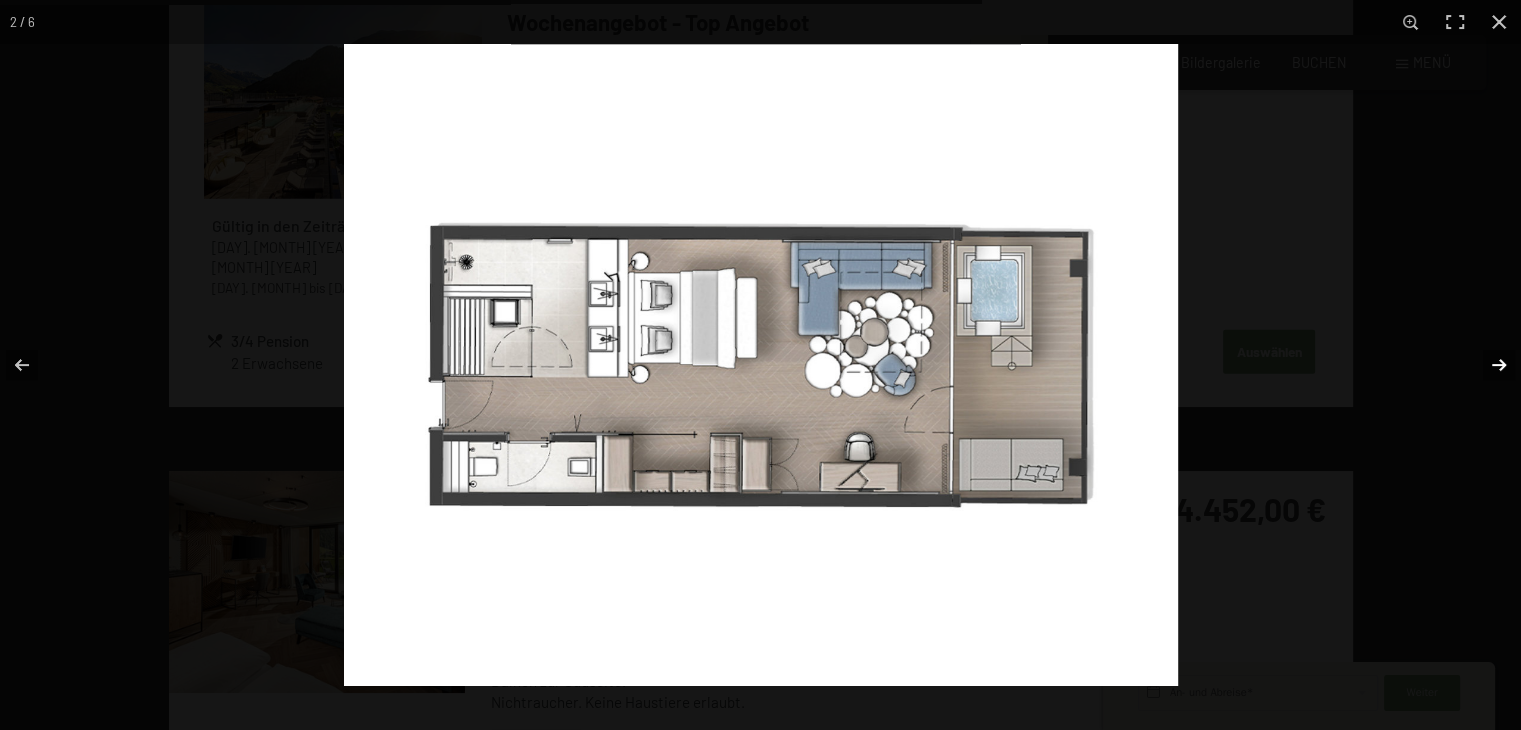click at bounding box center (1486, 365) 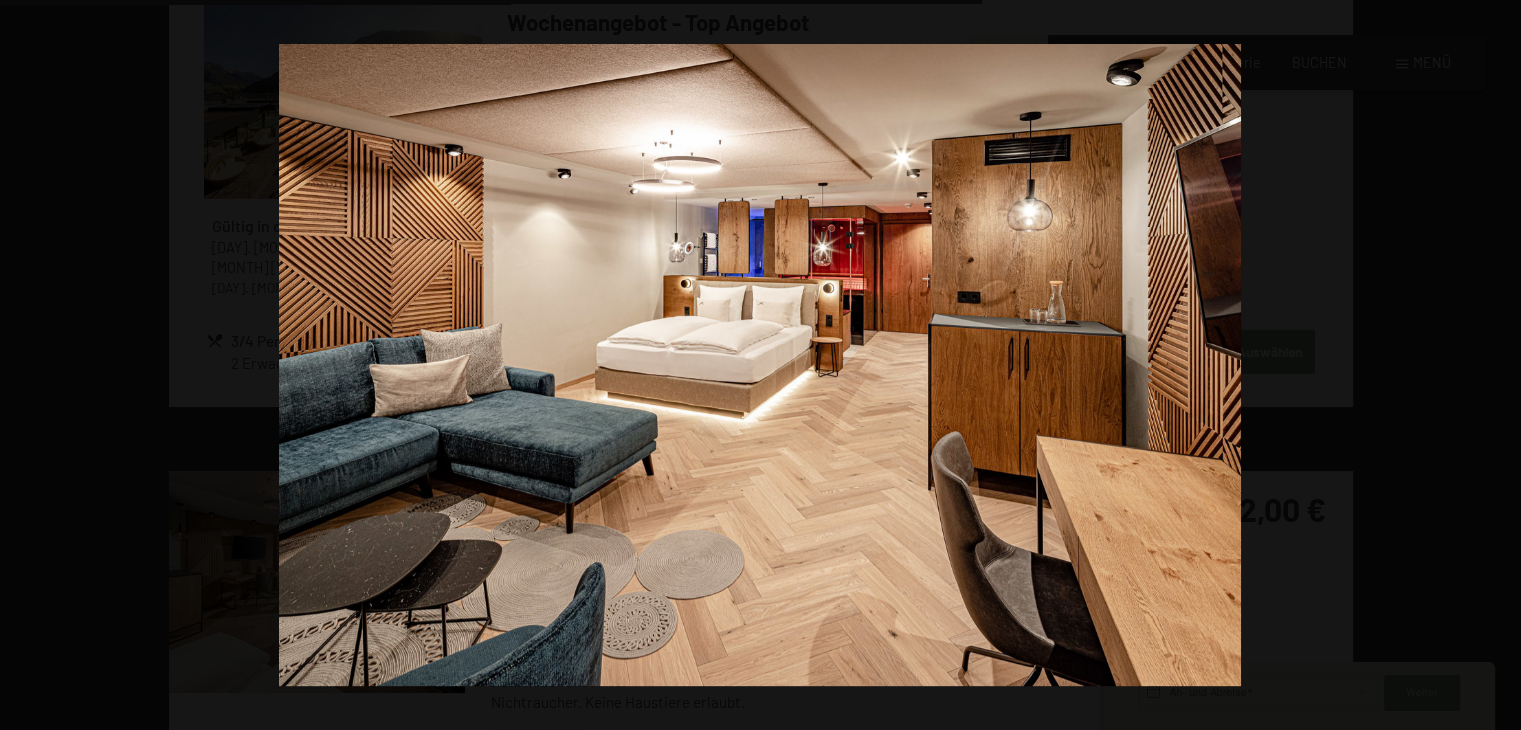 click at bounding box center [1486, 365] 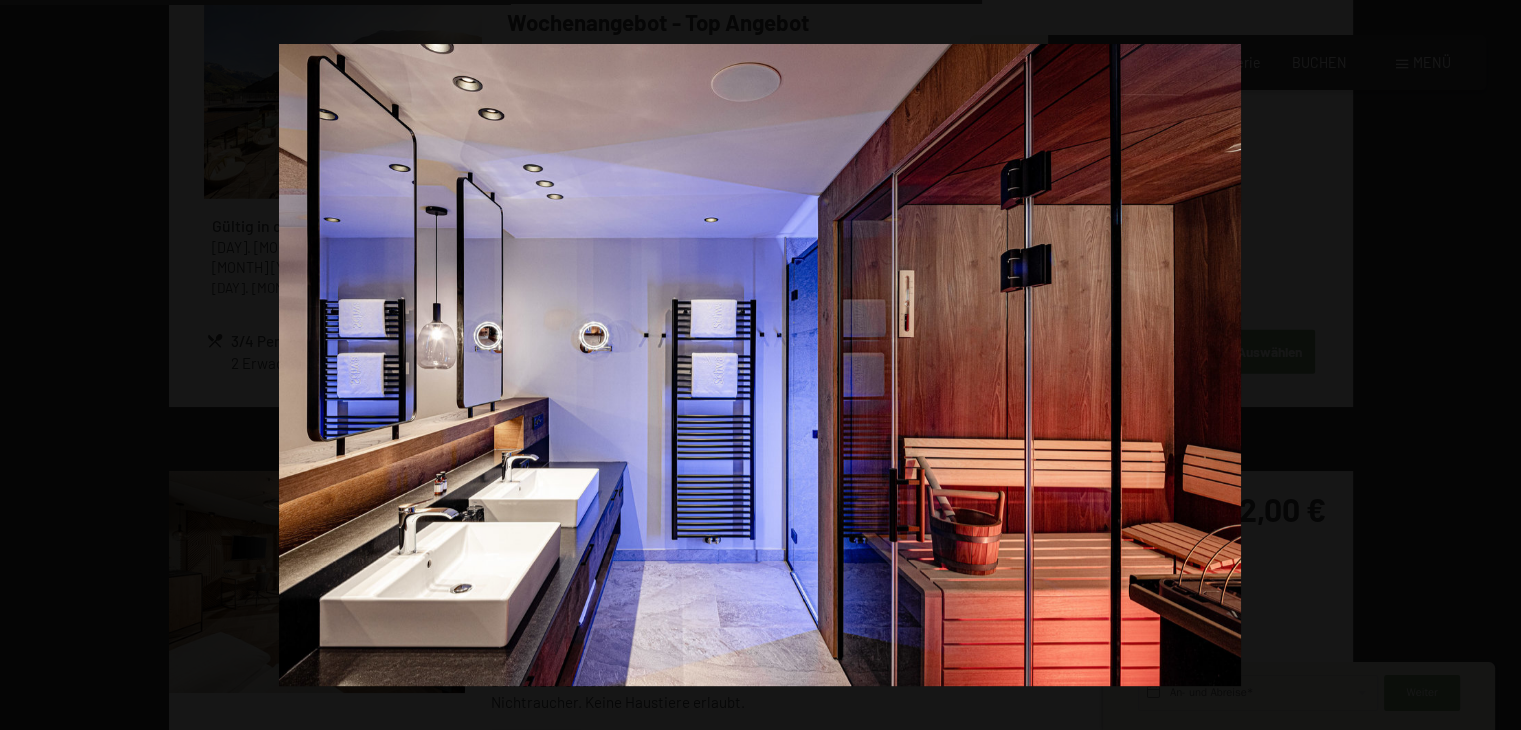 click at bounding box center [1486, 365] 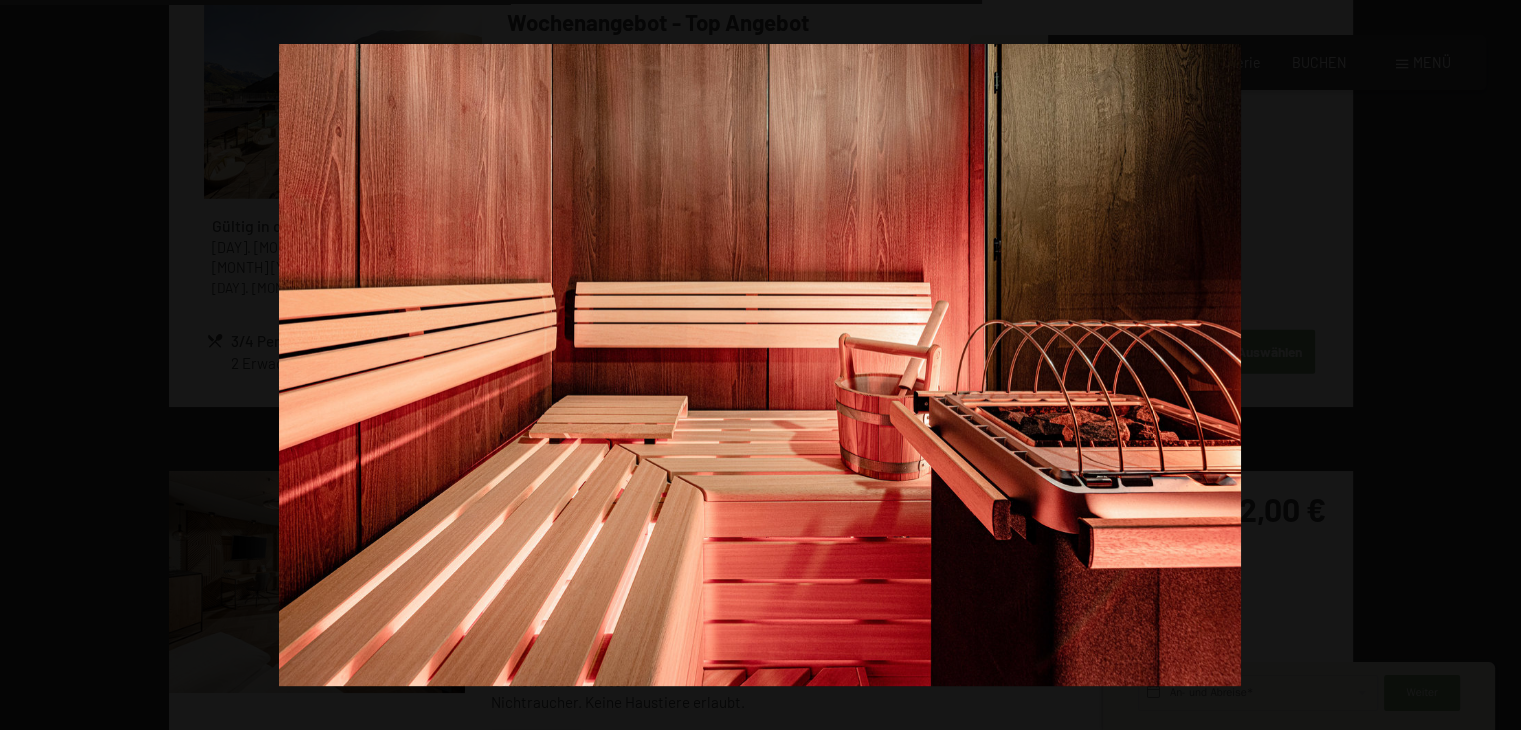 click at bounding box center (1486, 365) 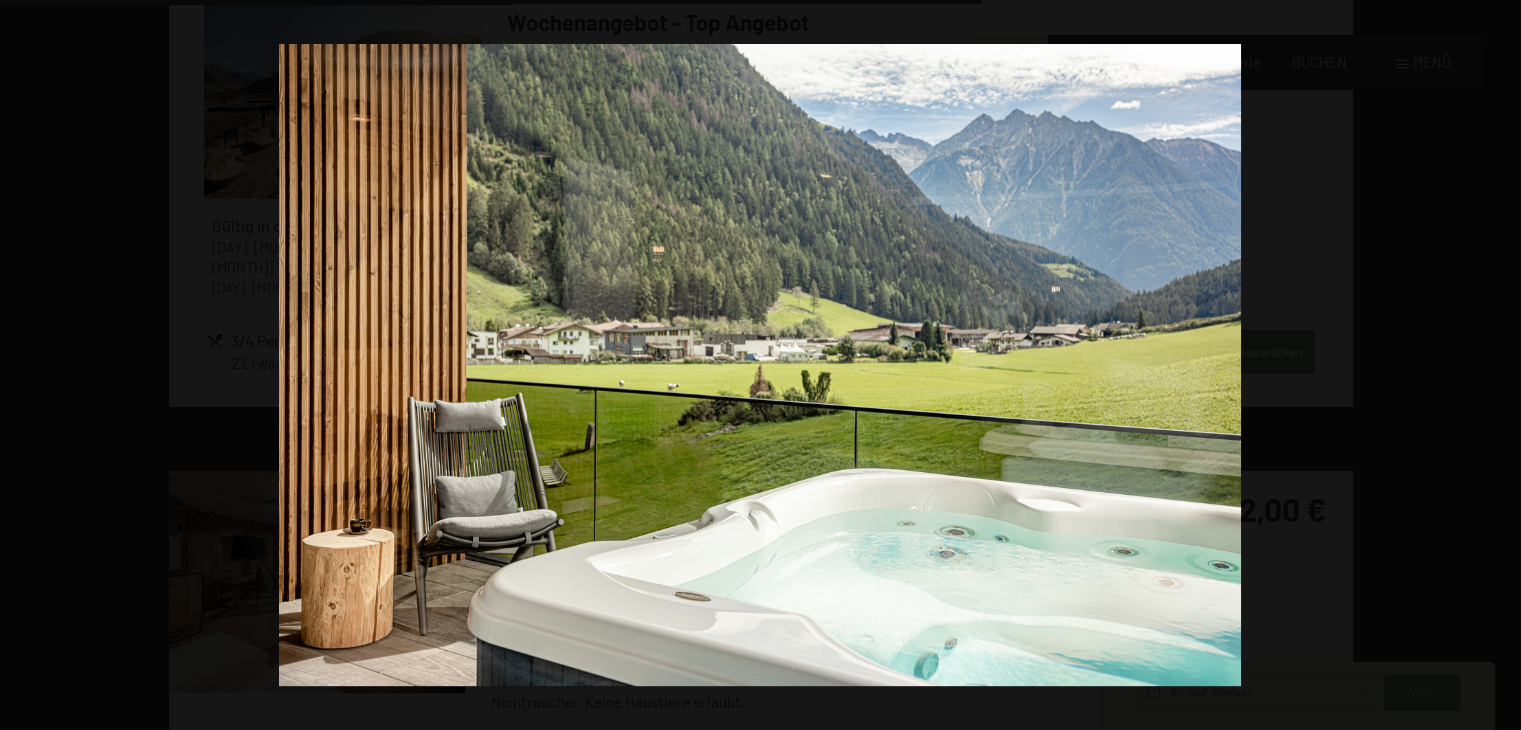click at bounding box center (1486, 365) 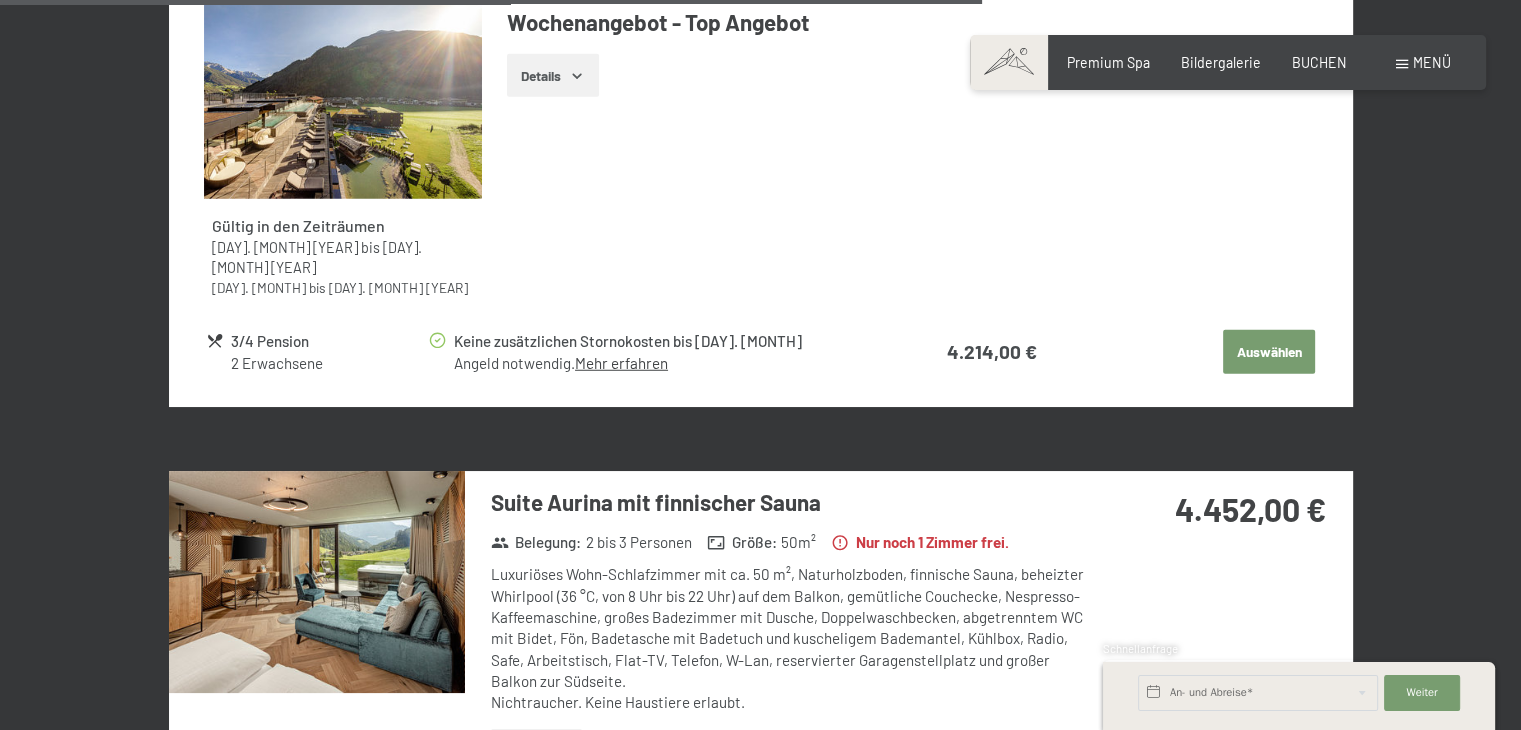 click at bounding box center [0, 0] 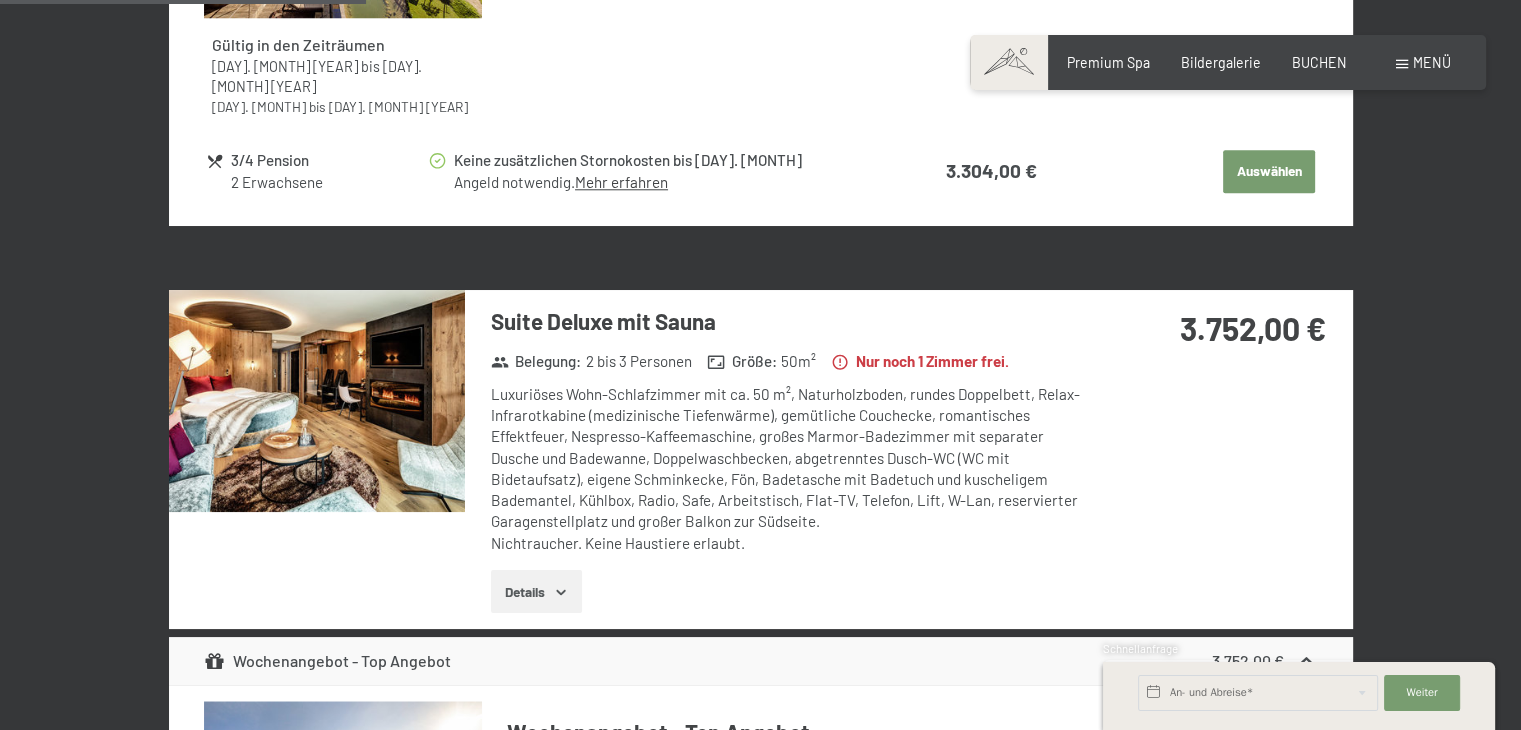 scroll, scrollTop: 2020, scrollLeft: 0, axis: vertical 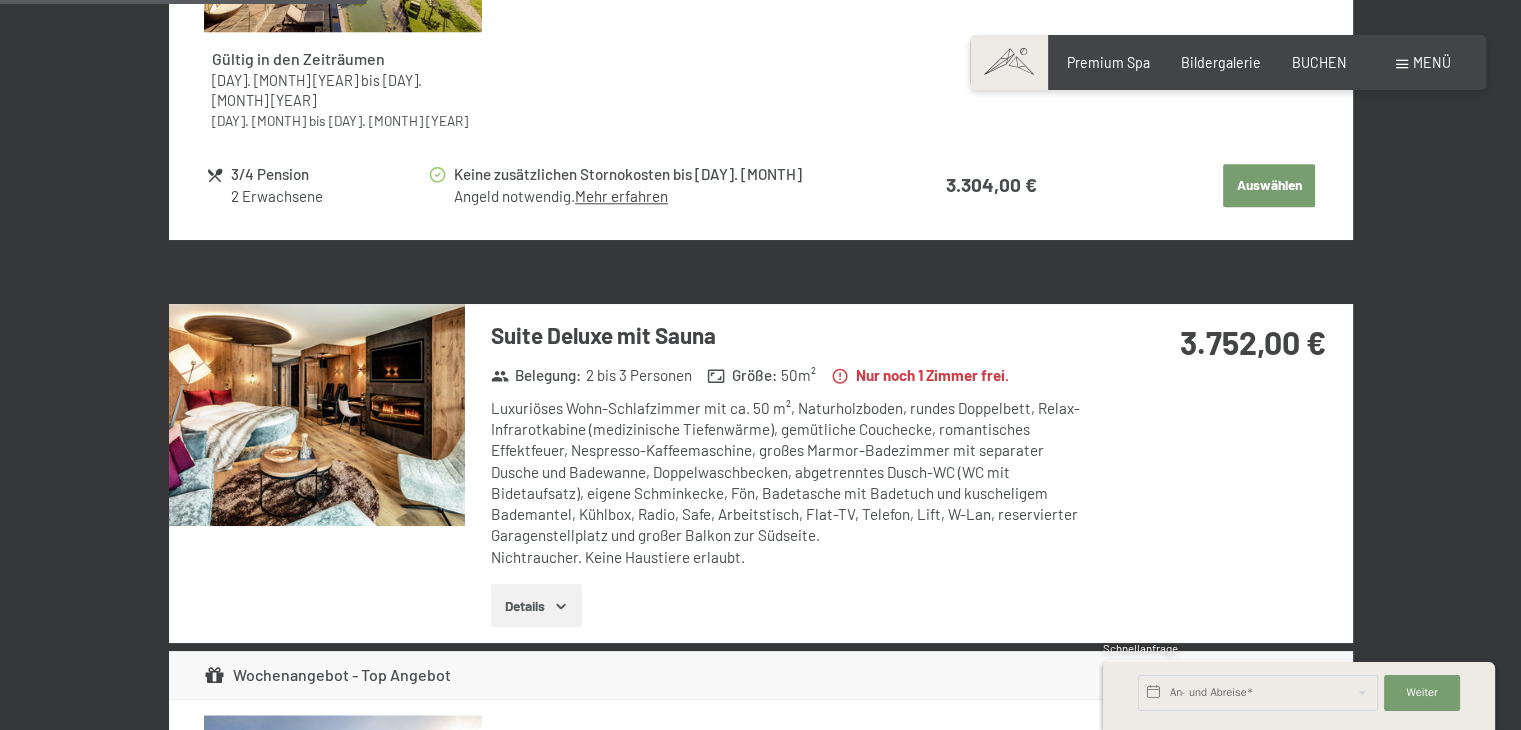 click at bounding box center (317, 415) 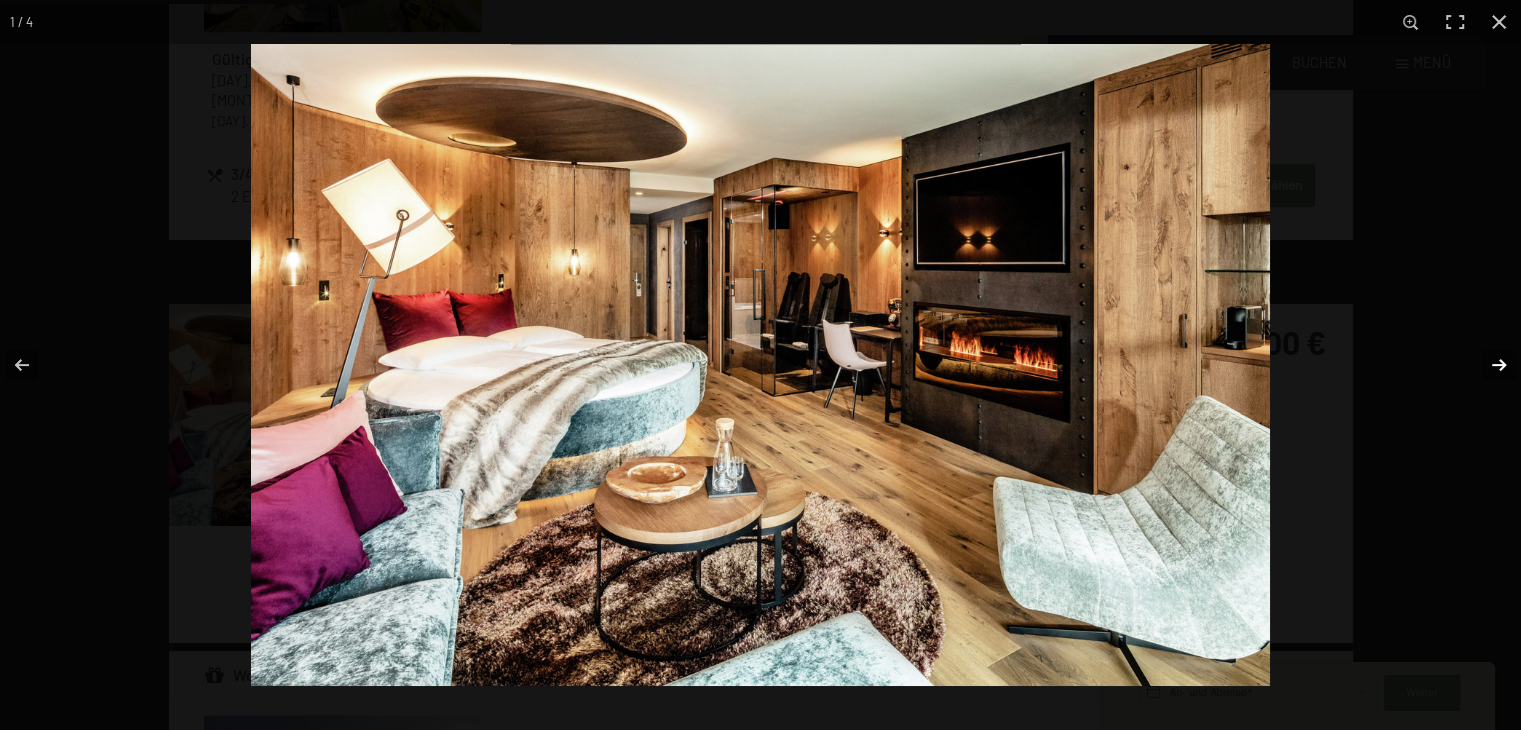 click at bounding box center [1486, 365] 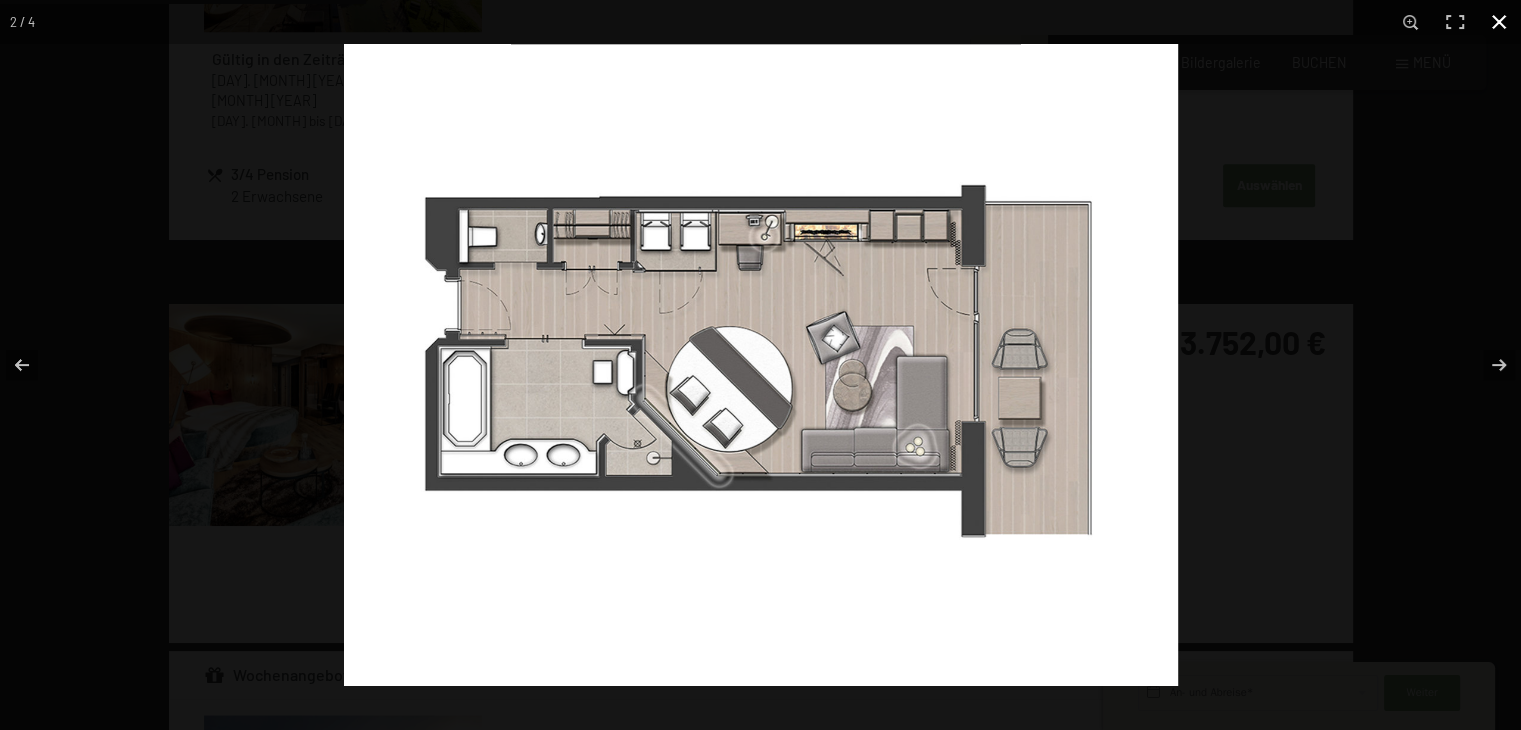 click at bounding box center [1104, 409] 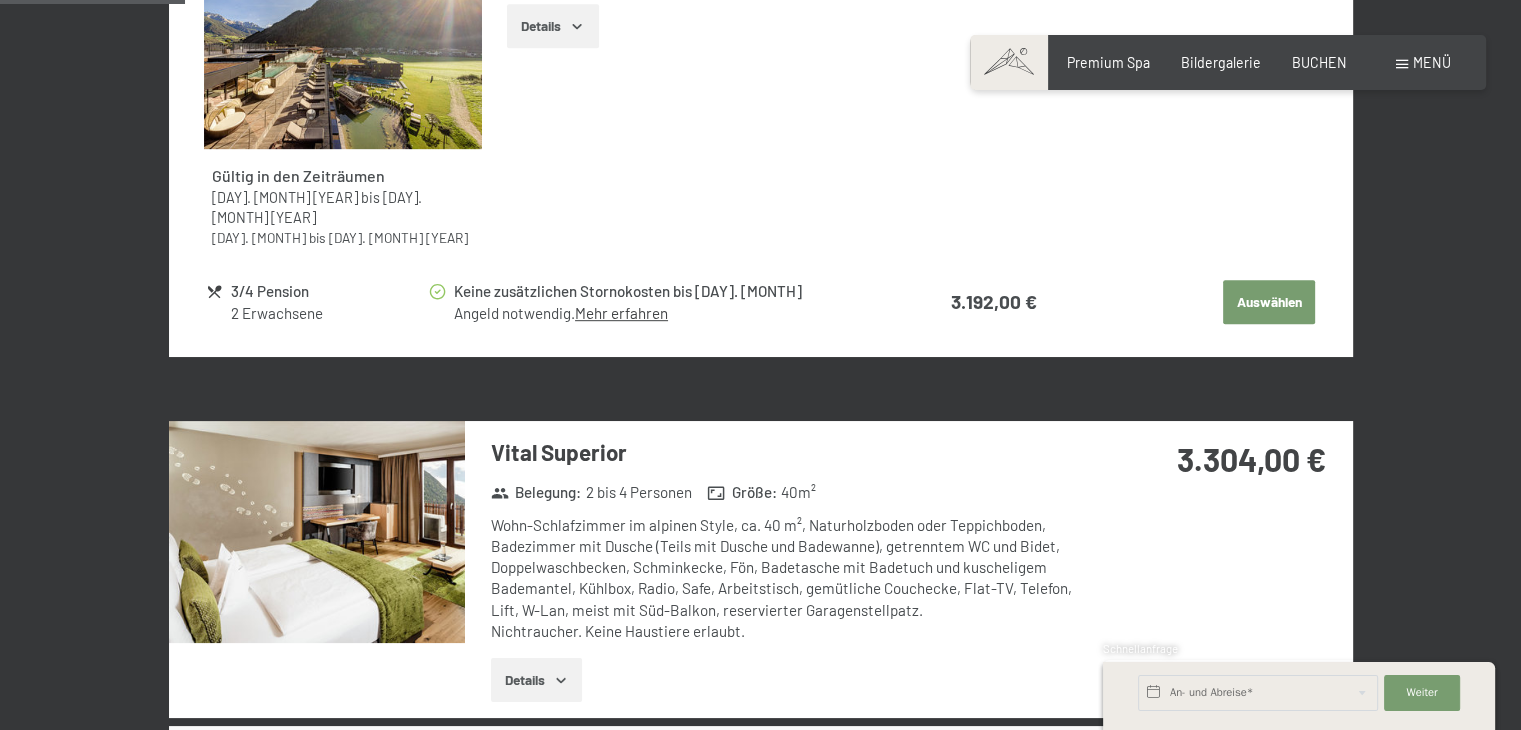 scroll, scrollTop: 1020, scrollLeft: 0, axis: vertical 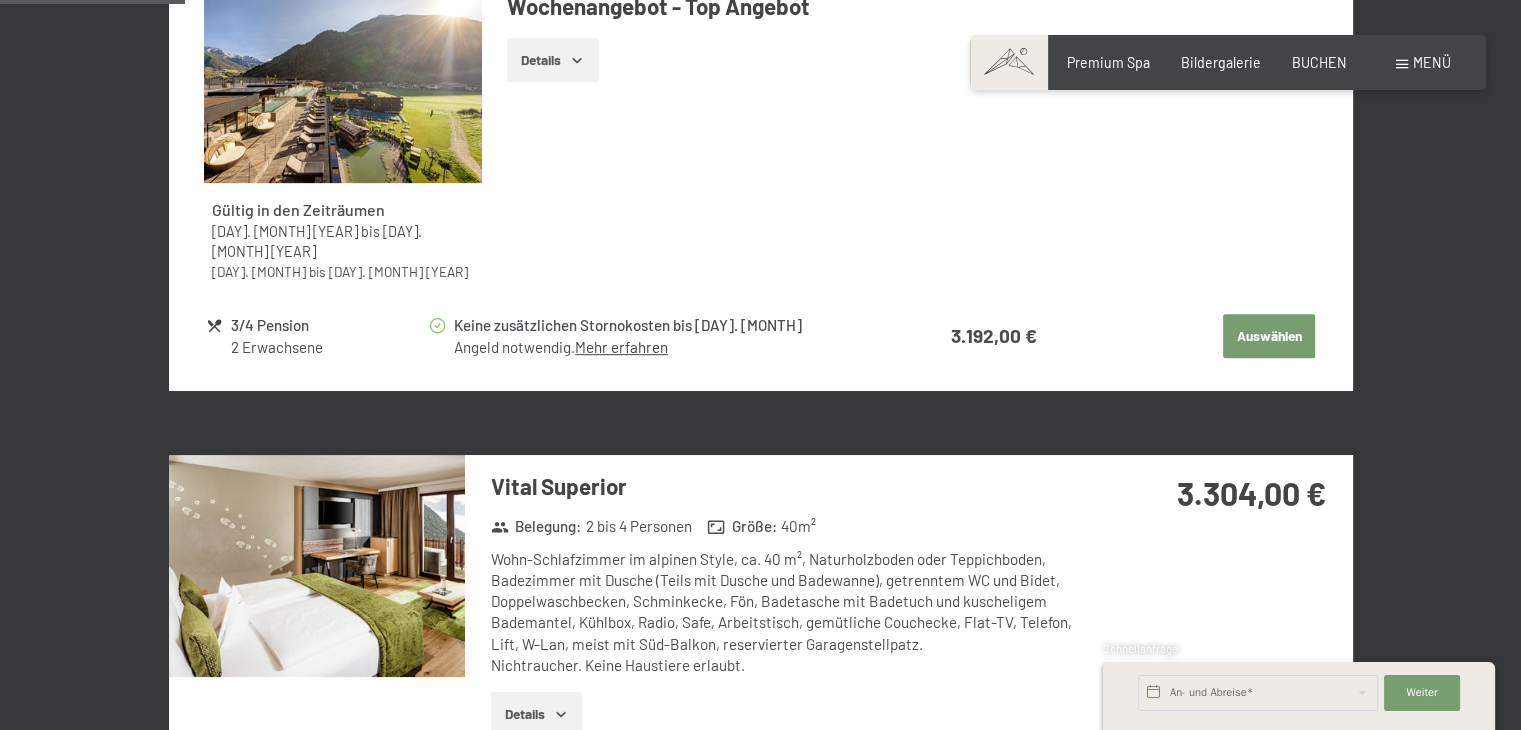 click at bounding box center [317, 566] 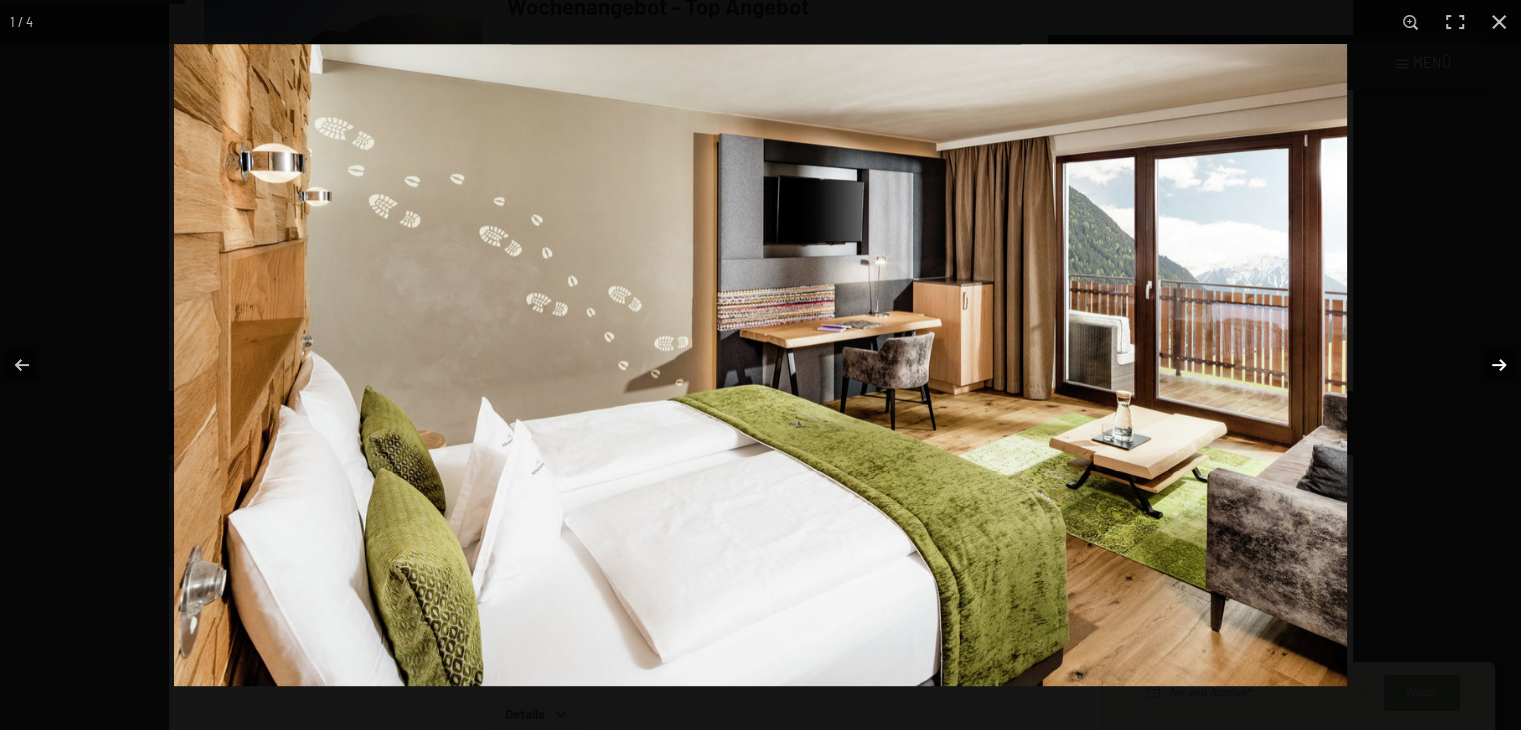 click at bounding box center (1486, 365) 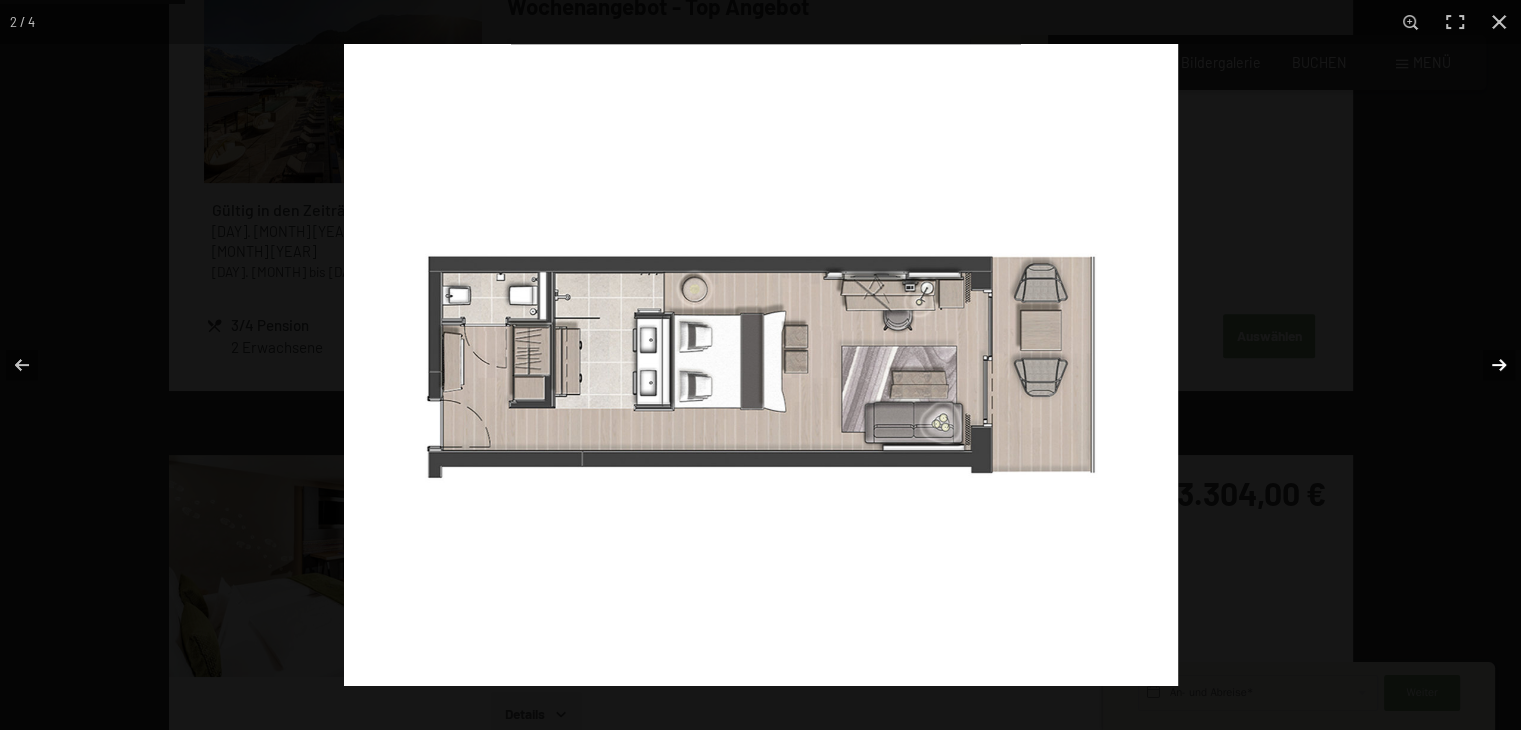 click at bounding box center (1486, 365) 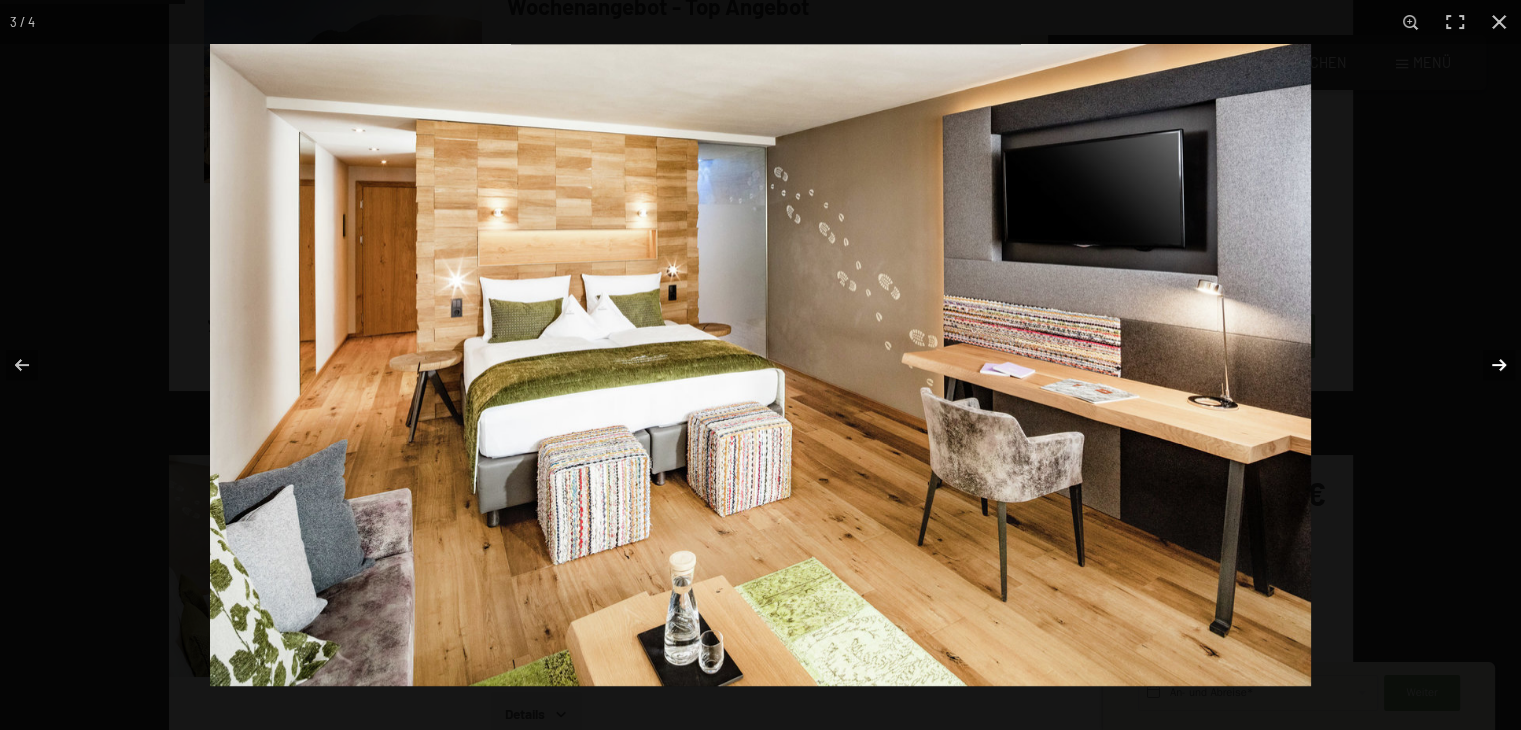 click at bounding box center (1486, 365) 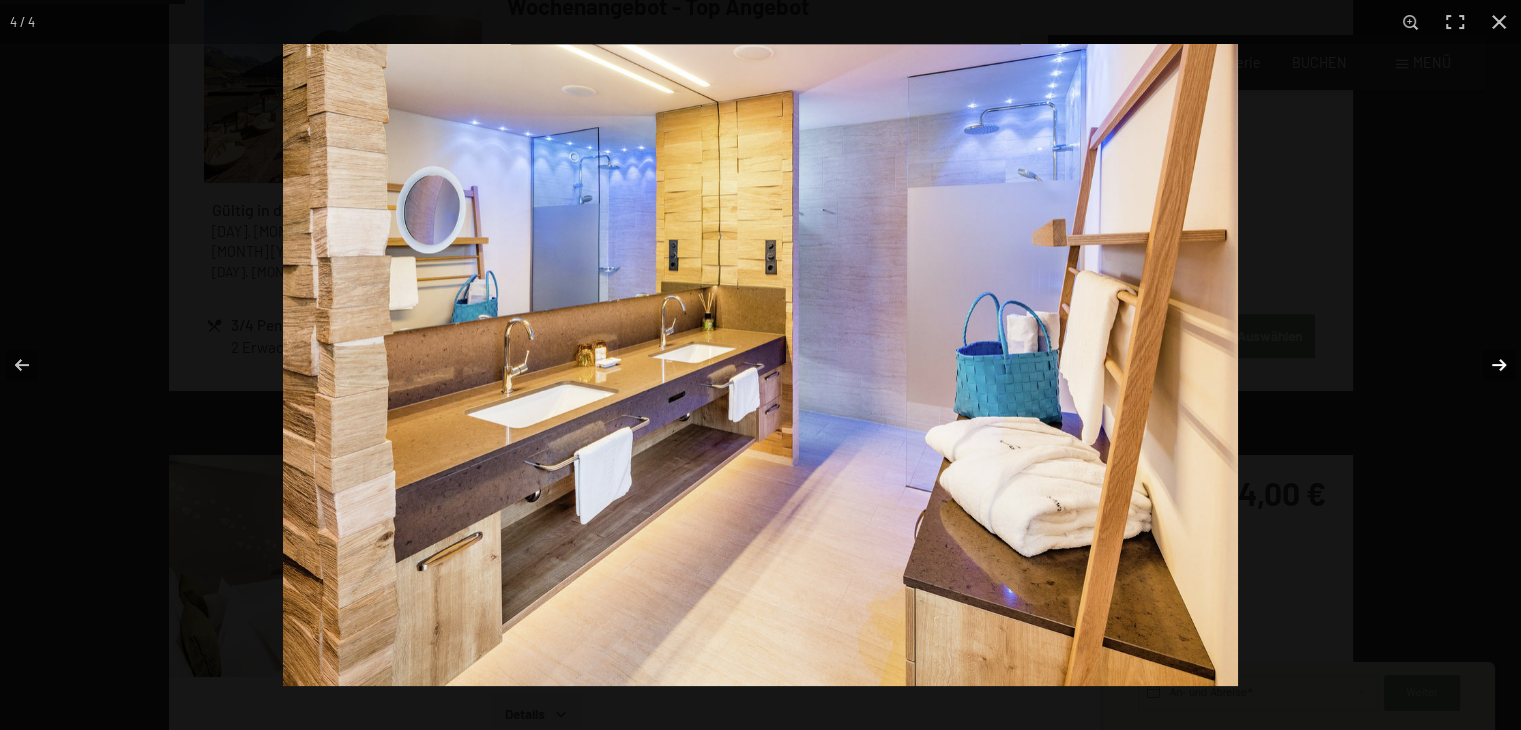click at bounding box center [1486, 365] 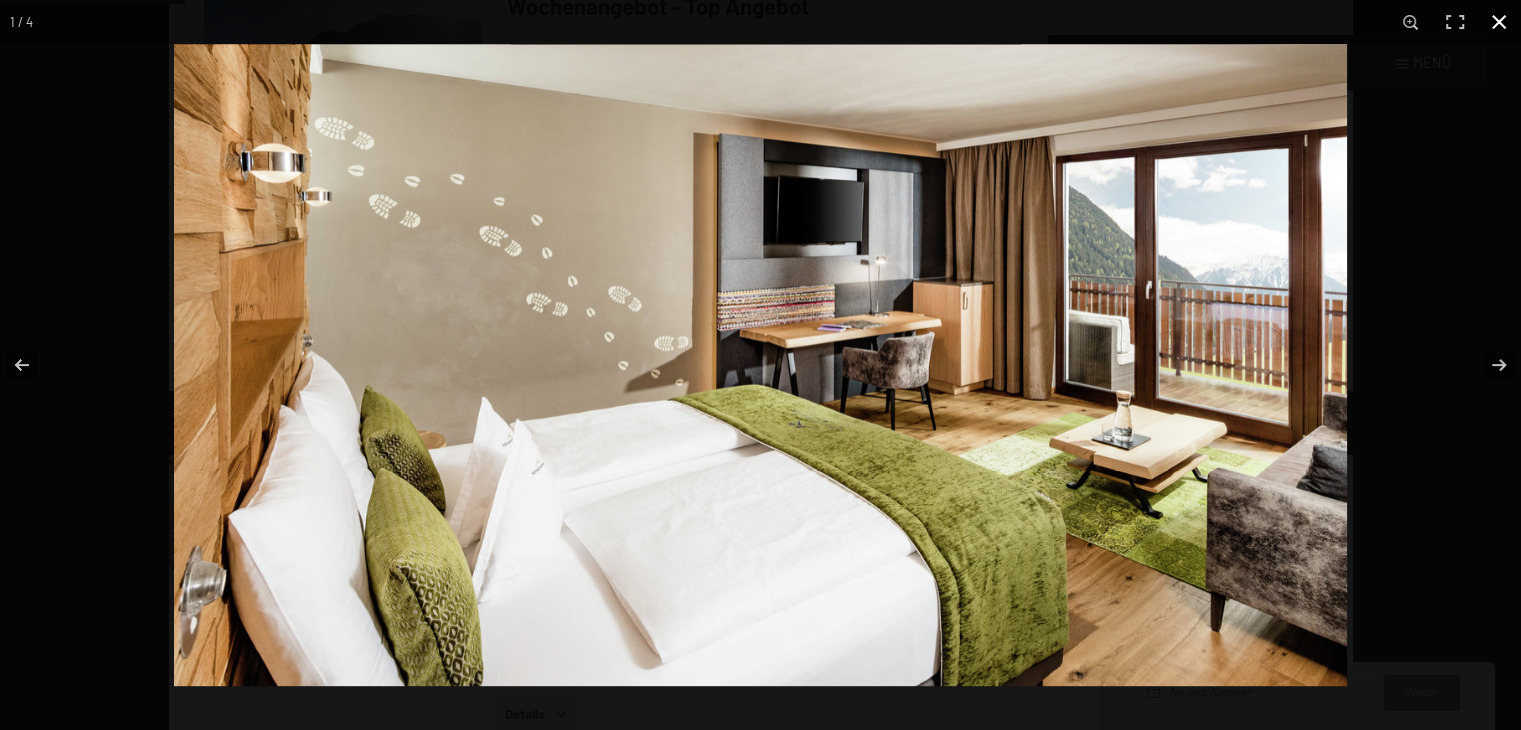 click at bounding box center (934, 409) 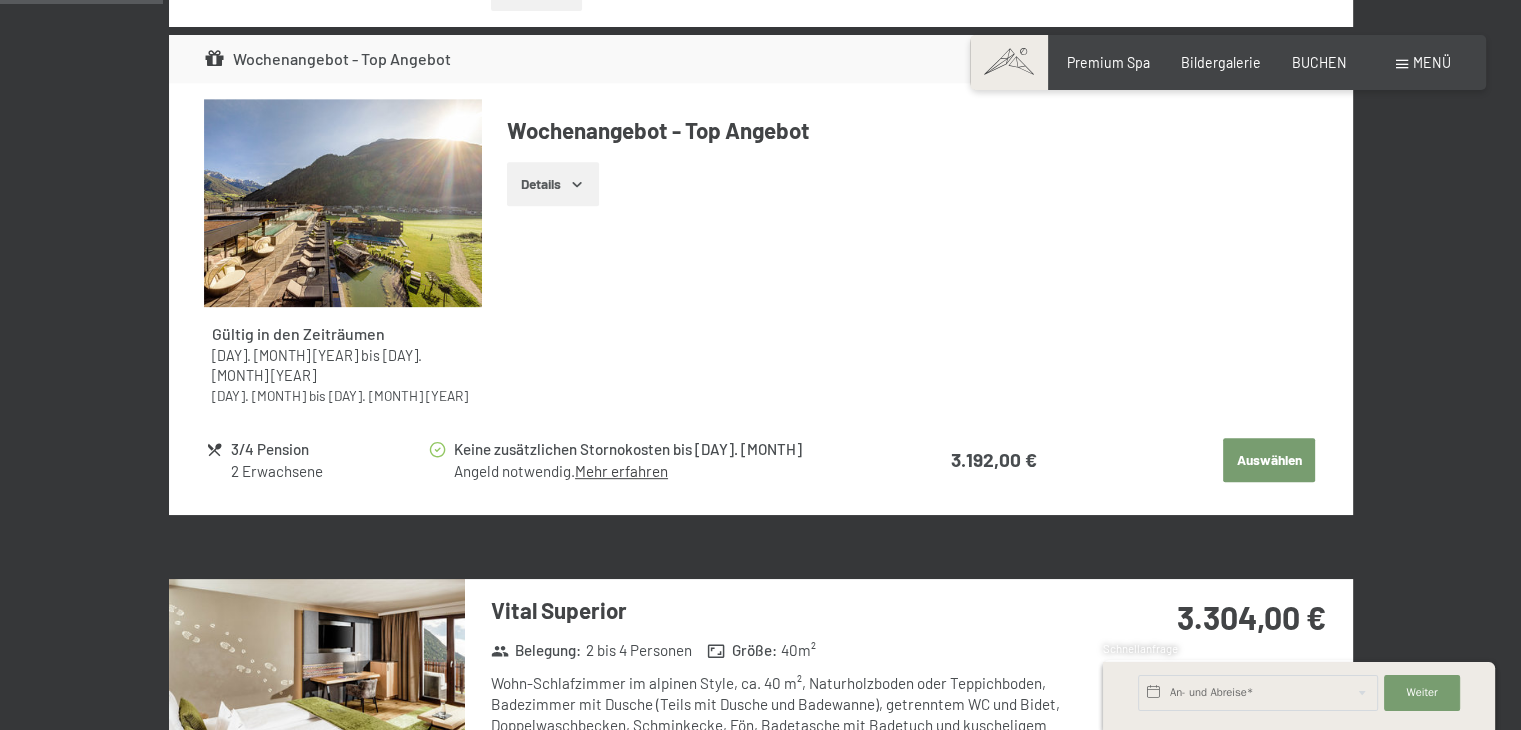 scroll, scrollTop: 900, scrollLeft: 0, axis: vertical 